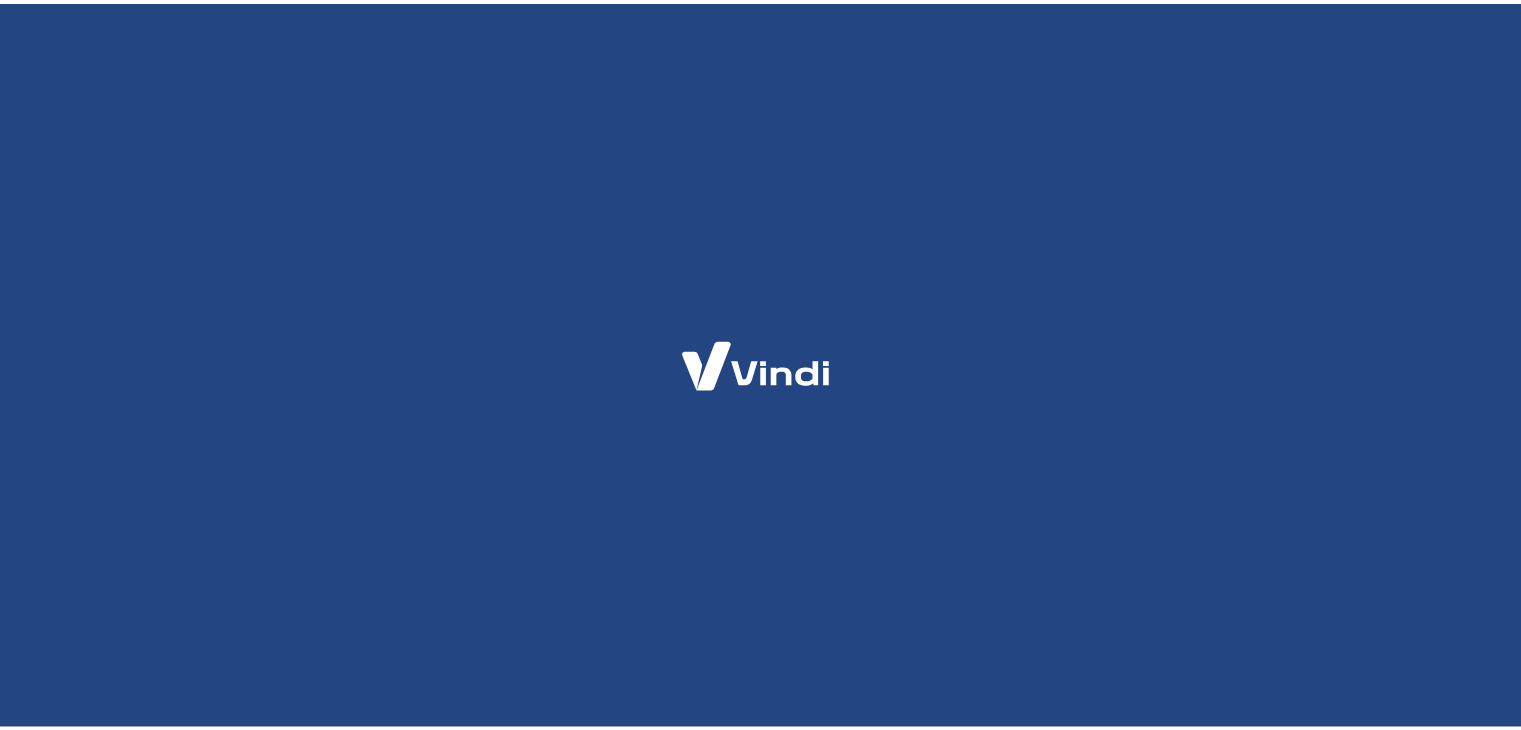 scroll, scrollTop: 0, scrollLeft: 0, axis: both 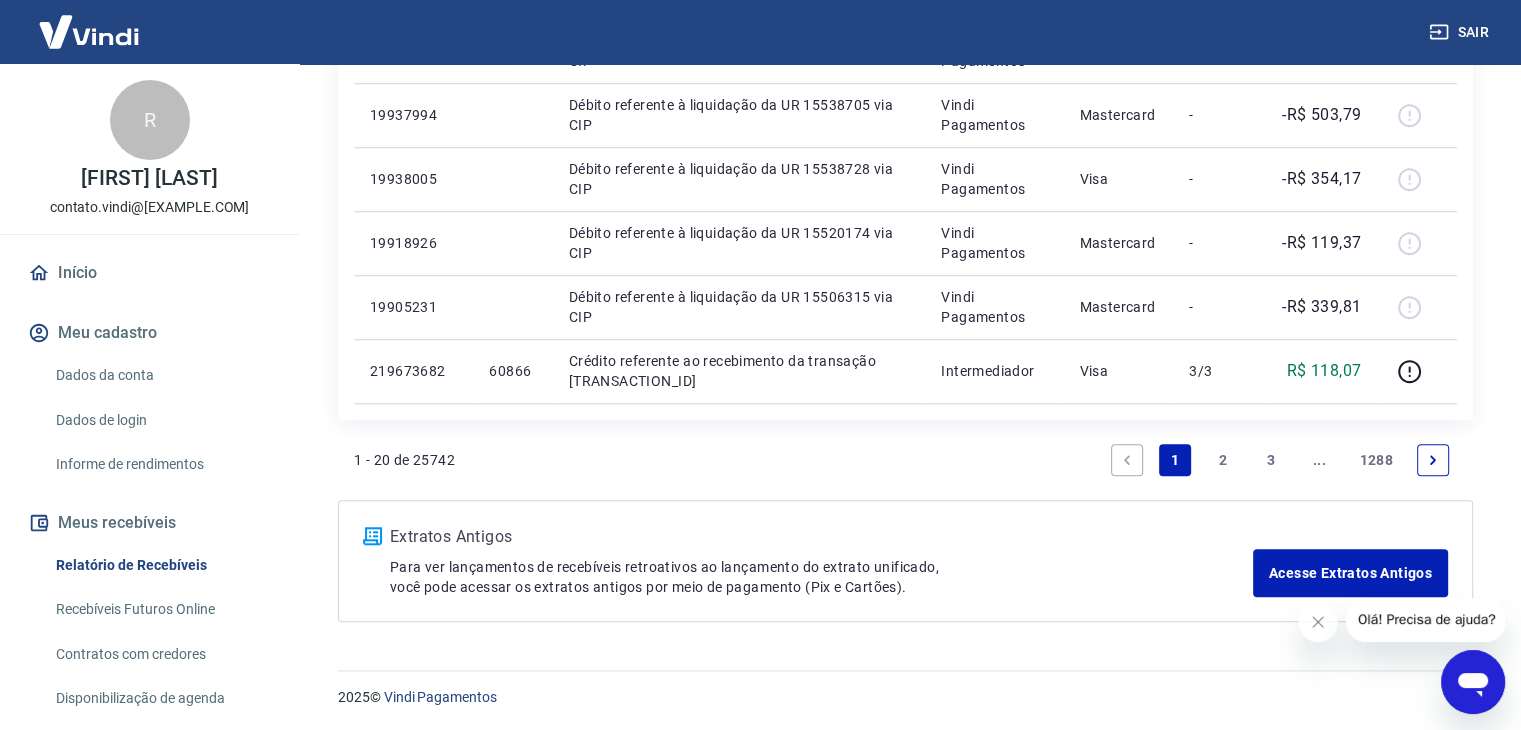 click at bounding box center [1433, 460] 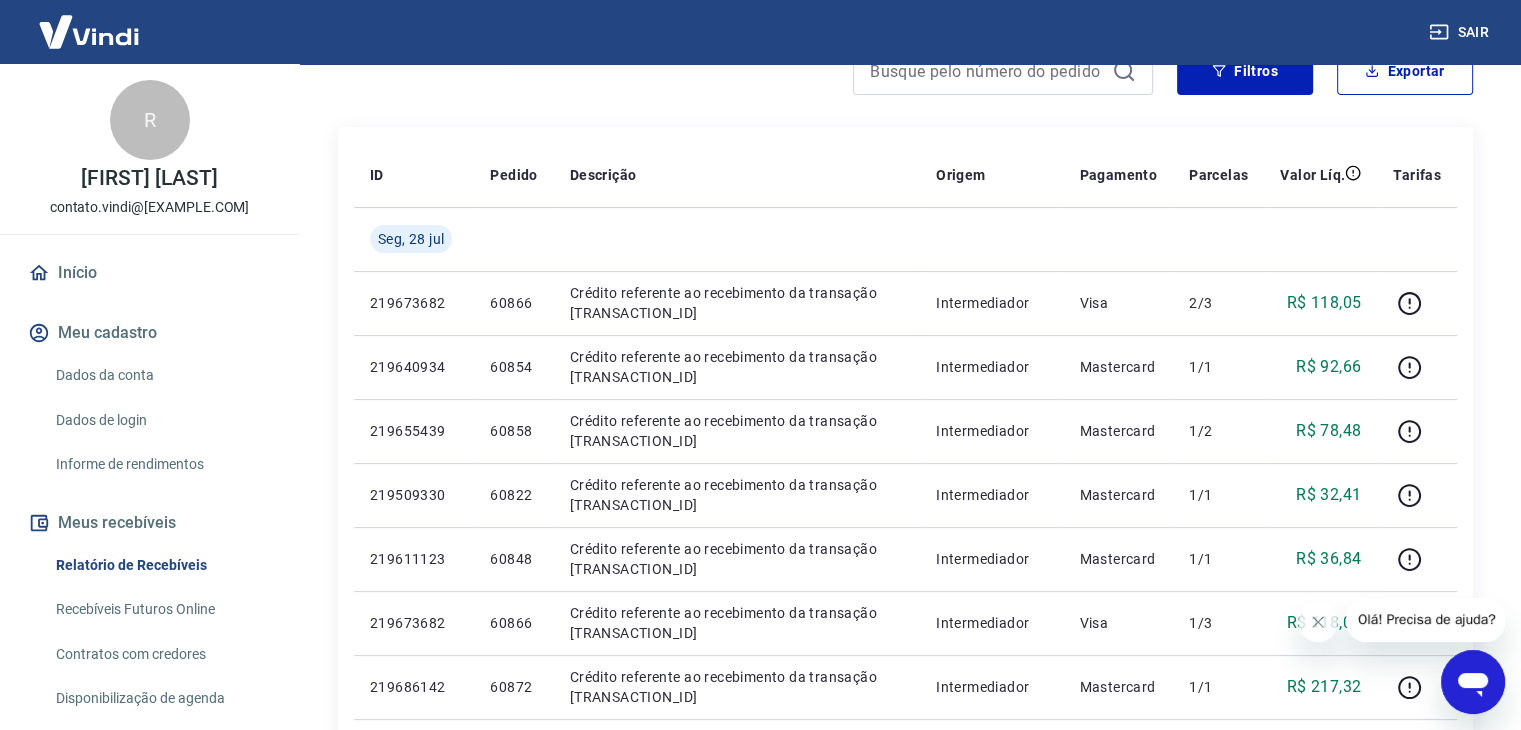 scroll, scrollTop: 100, scrollLeft: 0, axis: vertical 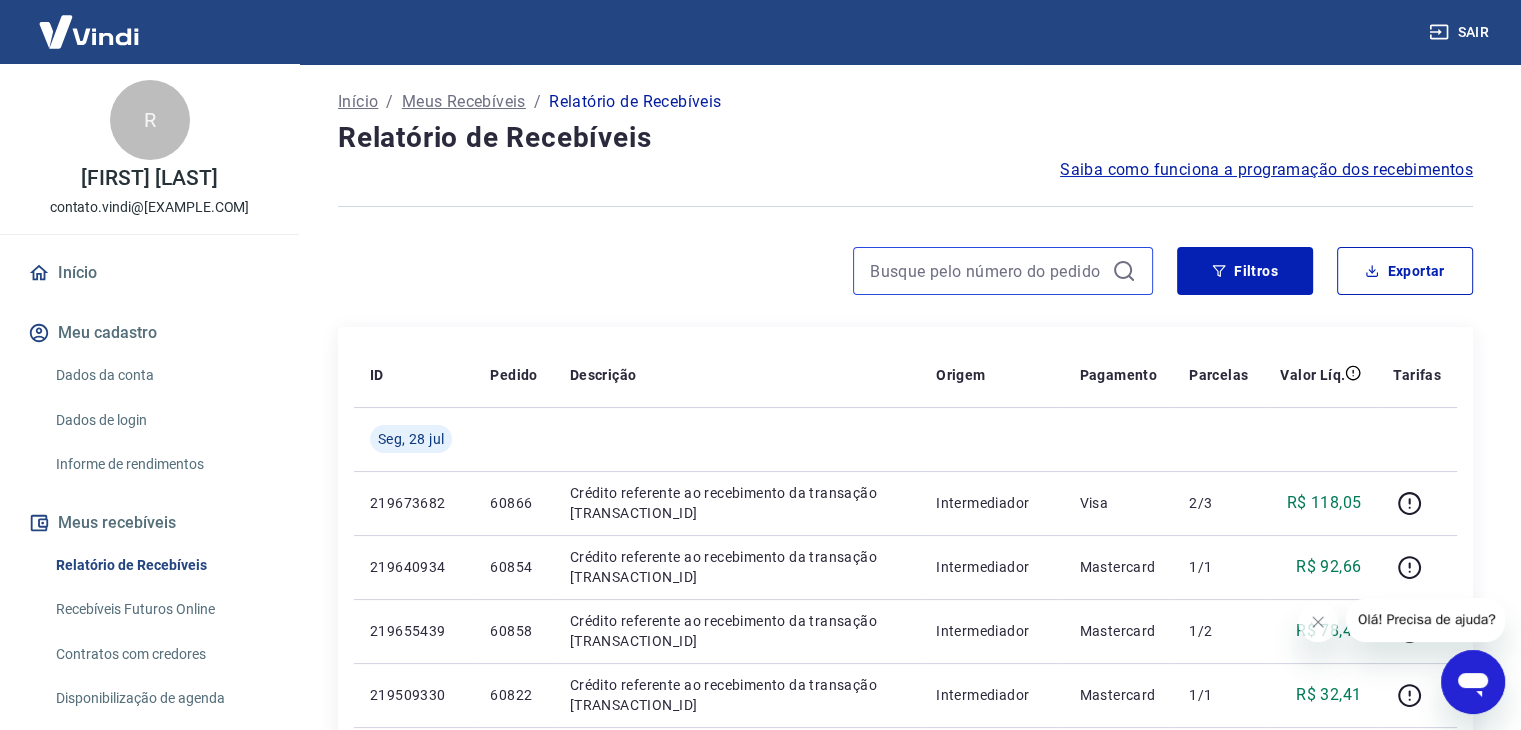 paste on "ADRIANA E CARLOTA PINTURA E OBJETOS LTDA" 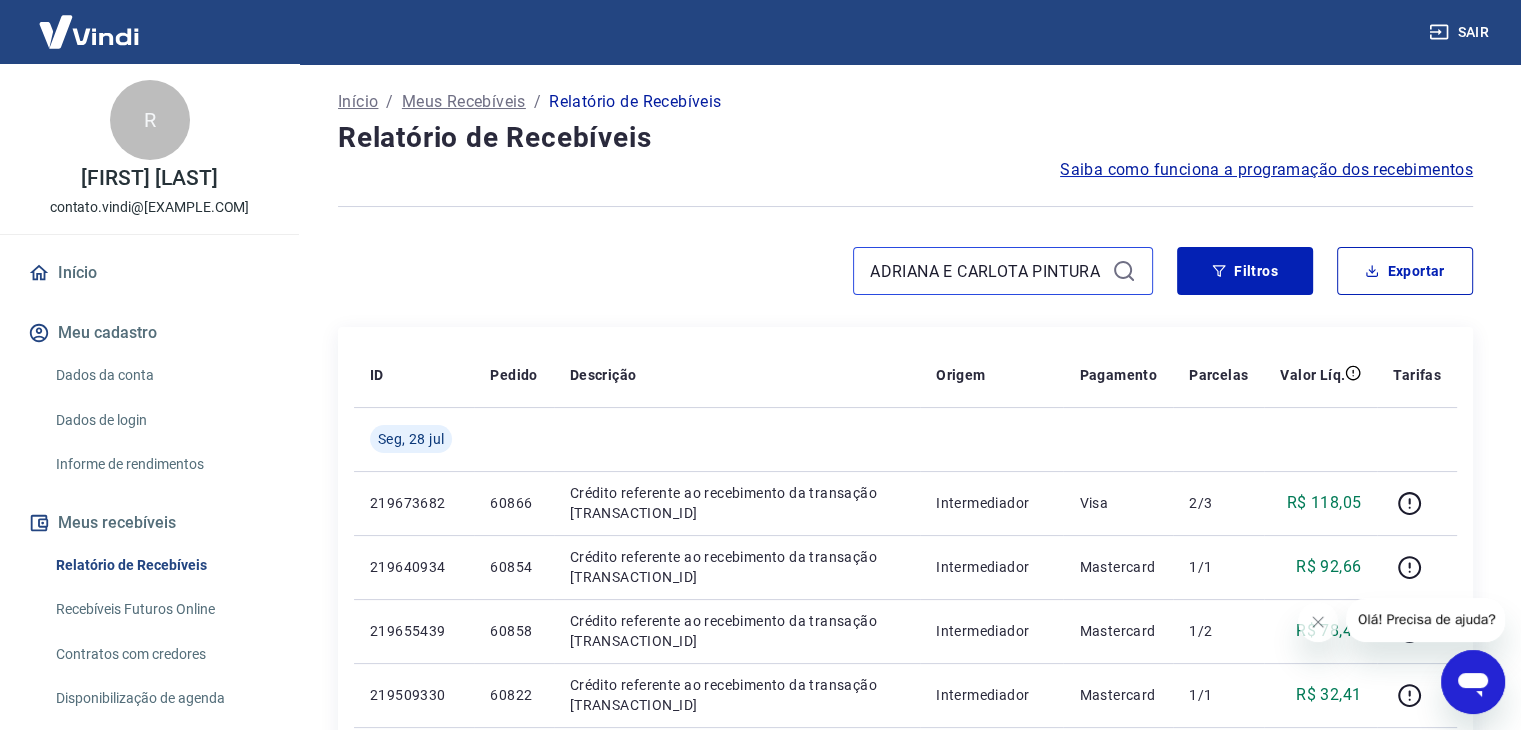 type on "ADRIANA E CARLOTA PINTURA E OBJETOS LTDA" 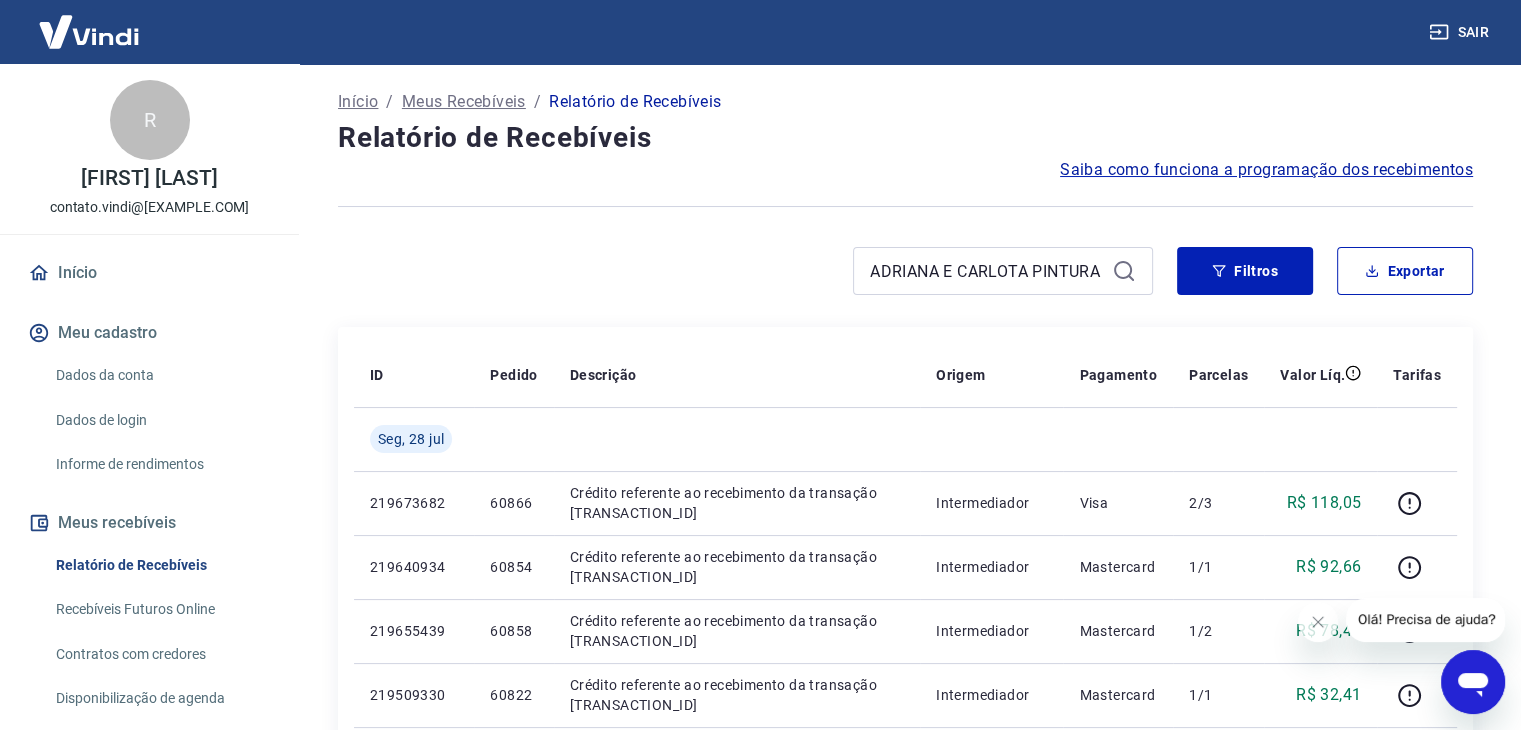 click on "ADRIANA E CARLOTA PINTURA E OBJETOS LTDA" at bounding box center (1003, 271) 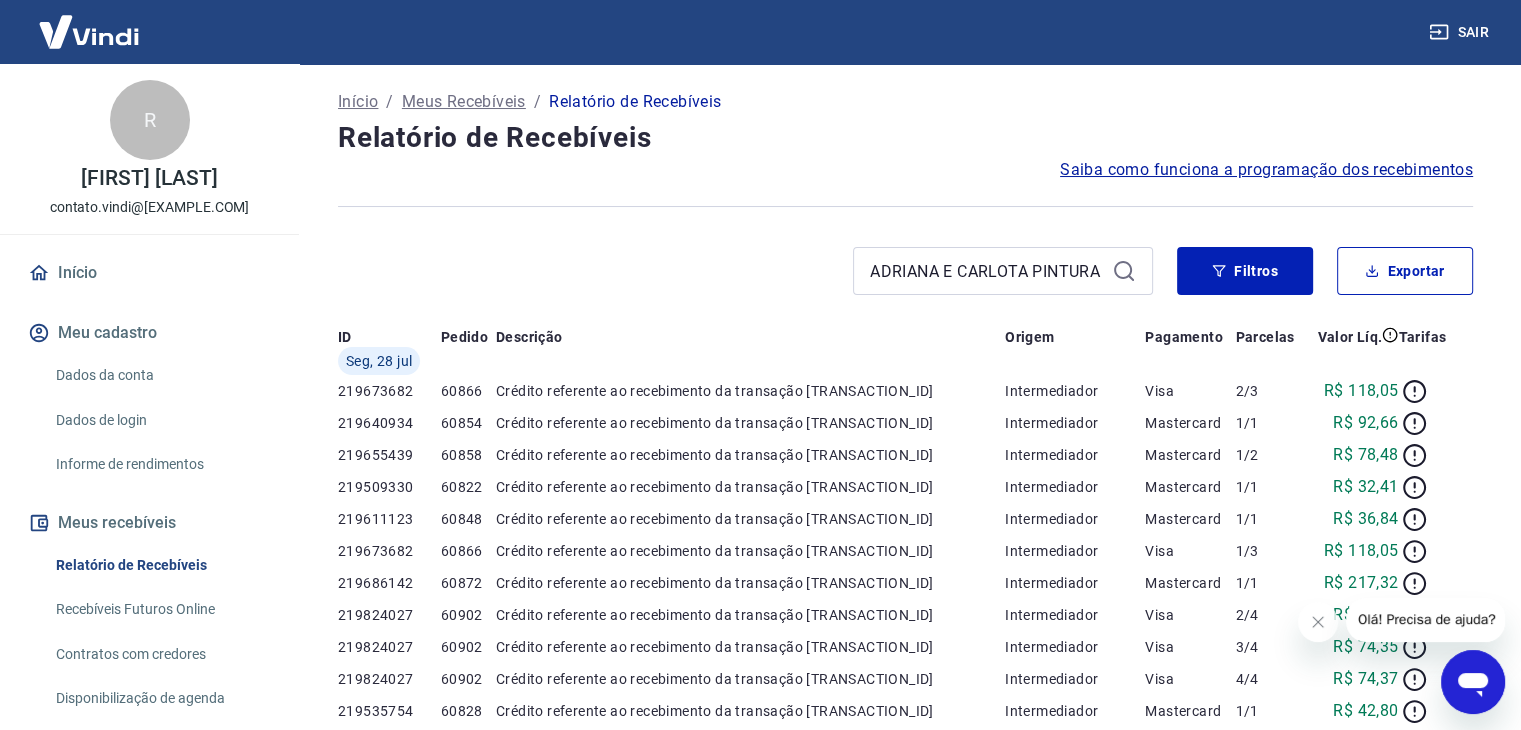 scroll, scrollTop: 0, scrollLeft: 0, axis: both 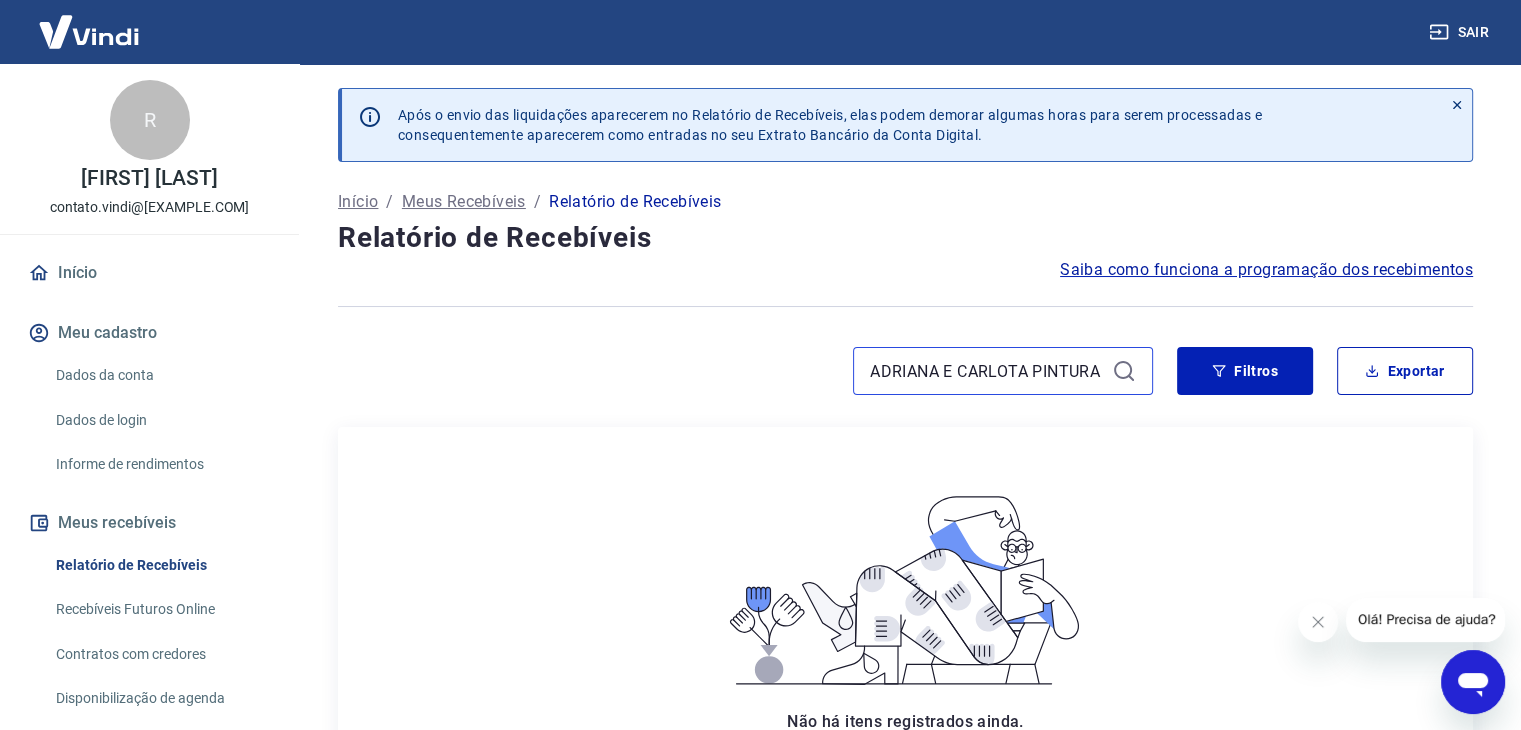 click on "ADRIANA E CARLOTA PINTURA E OBJETOS LTDA" at bounding box center [987, 371] 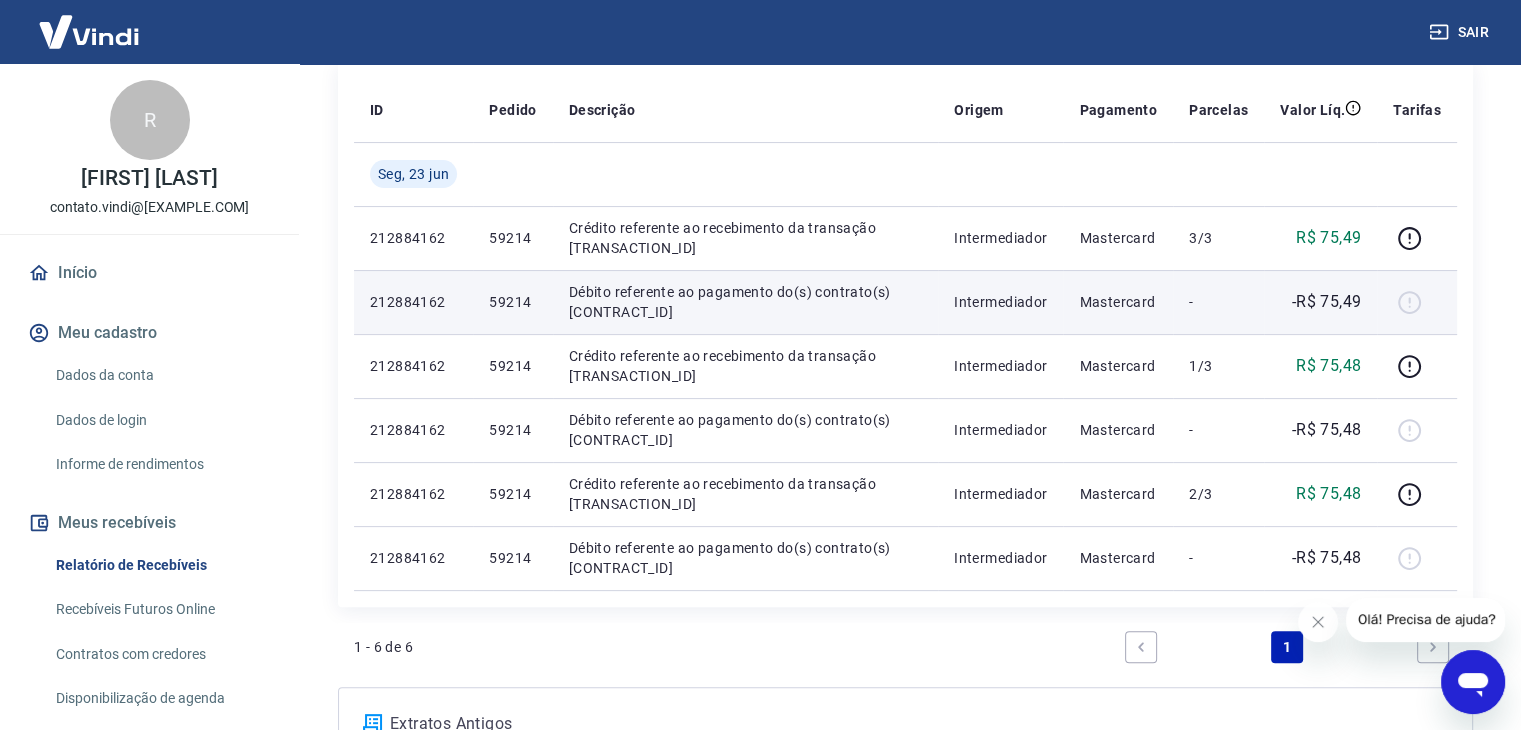 scroll, scrollTop: 400, scrollLeft: 0, axis: vertical 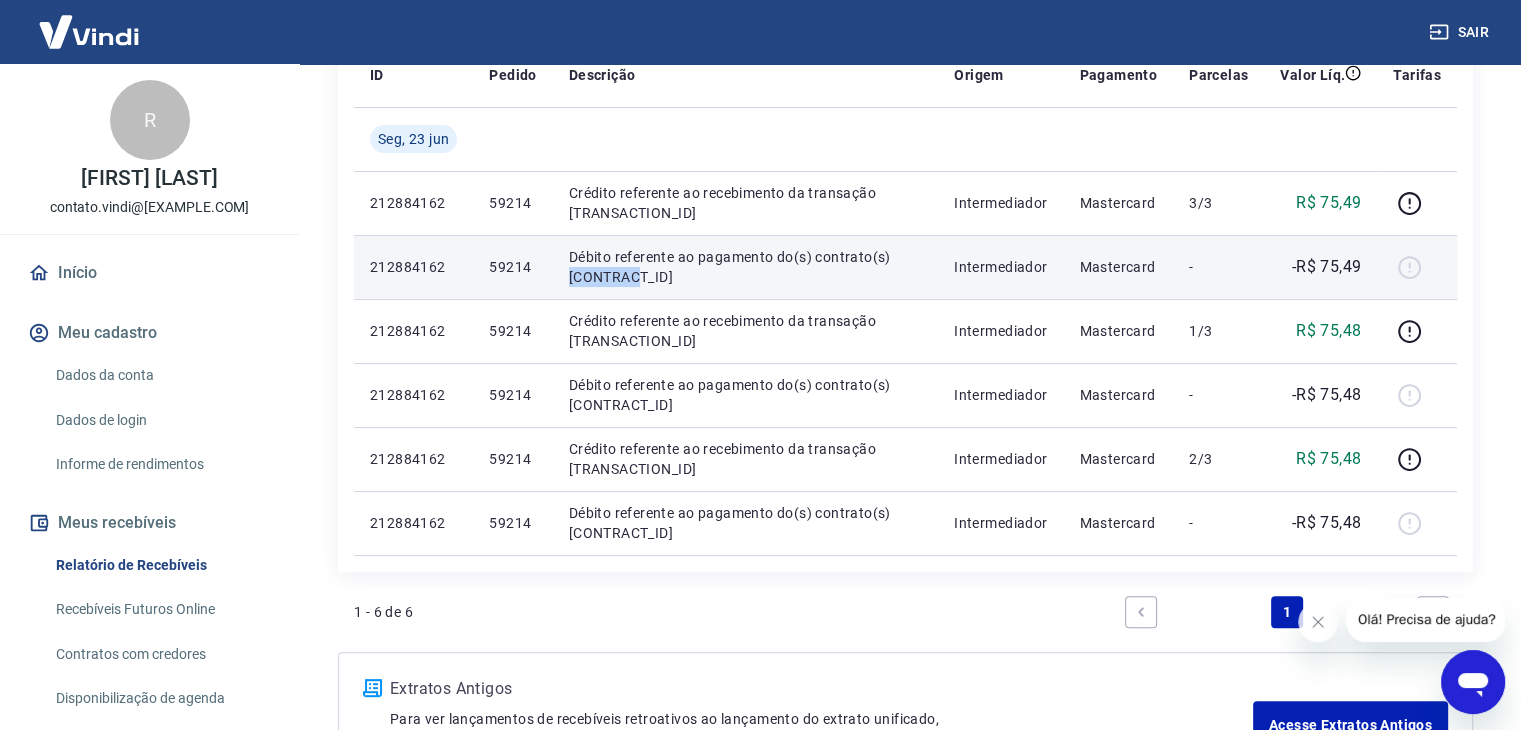 drag, startPoint x: 641, startPoint y: 273, endPoint x: 573, endPoint y: 271, distance: 68.0294 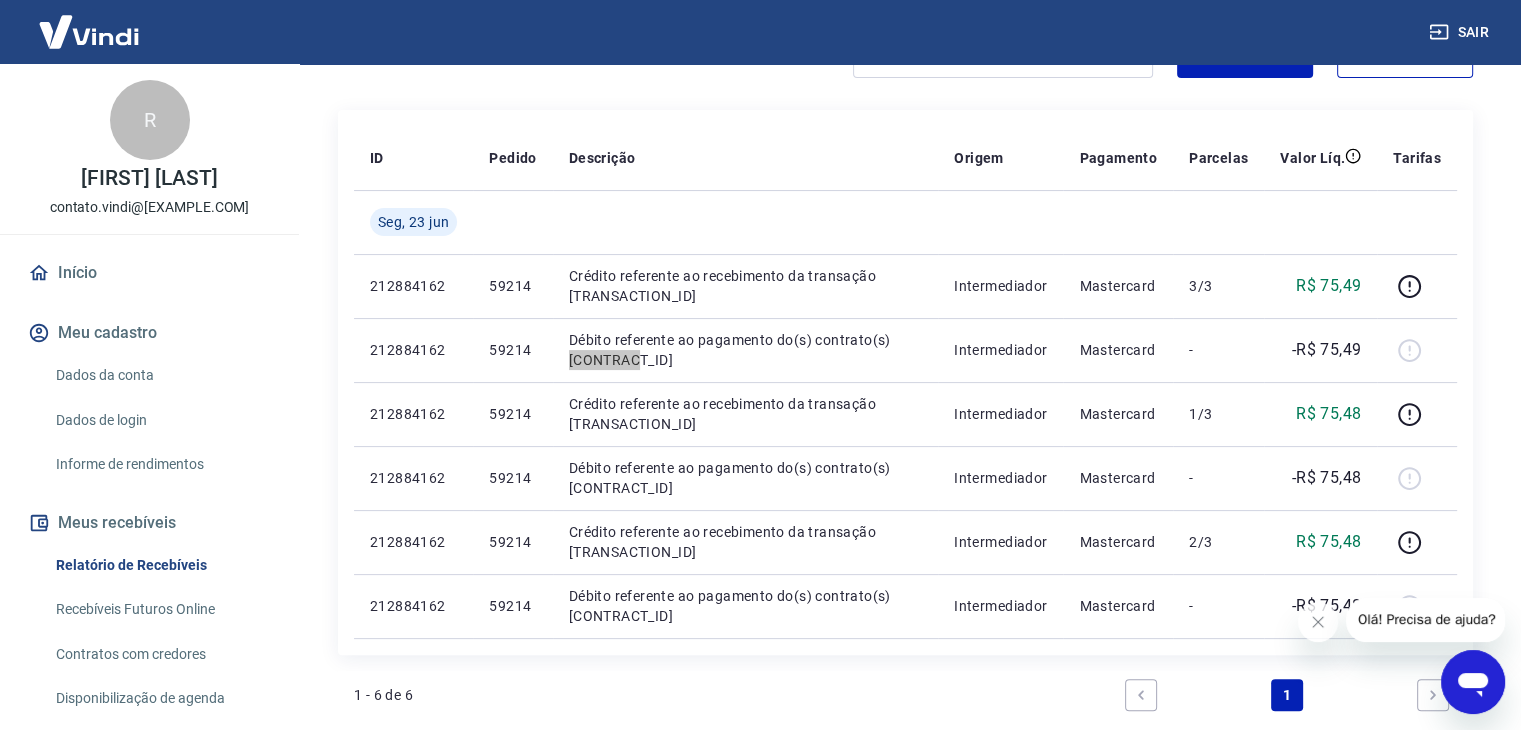 scroll, scrollTop: 200, scrollLeft: 0, axis: vertical 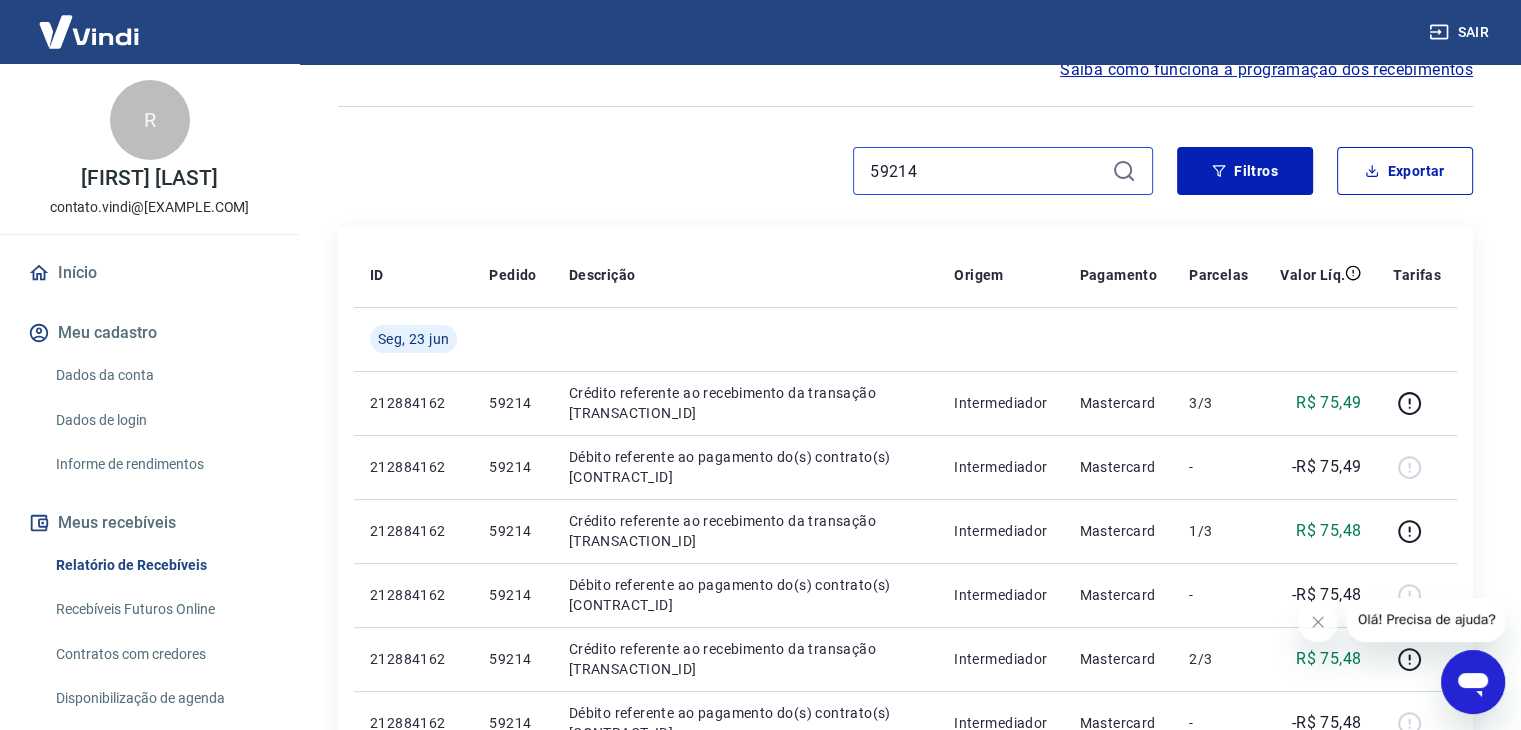 drag, startPoint x: 933, startPoint y: 163, endPoint x: 848, endPoint y: 161, distance: 85.02353 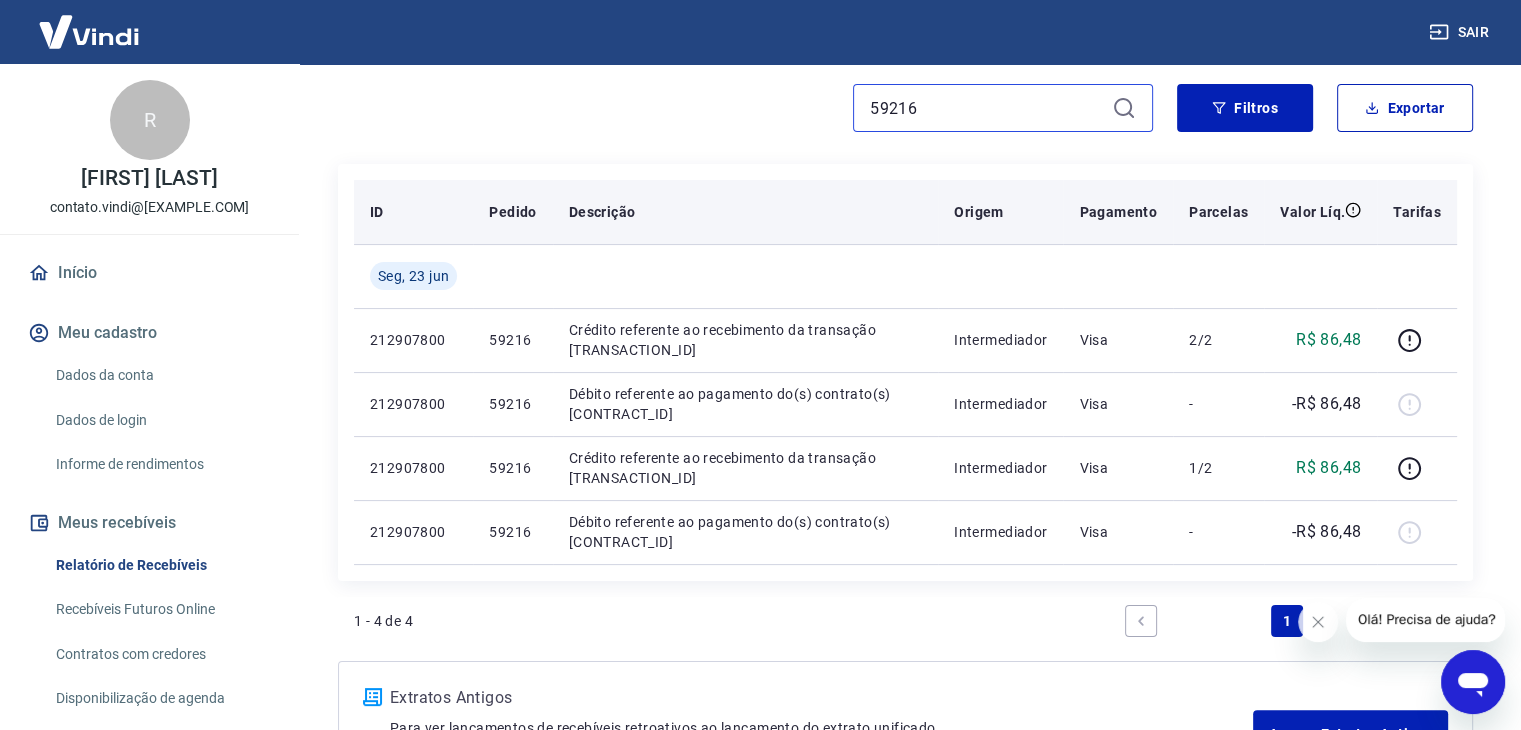 scroll, scrollTop: 300, scrollLeft: 0, axis: vertical 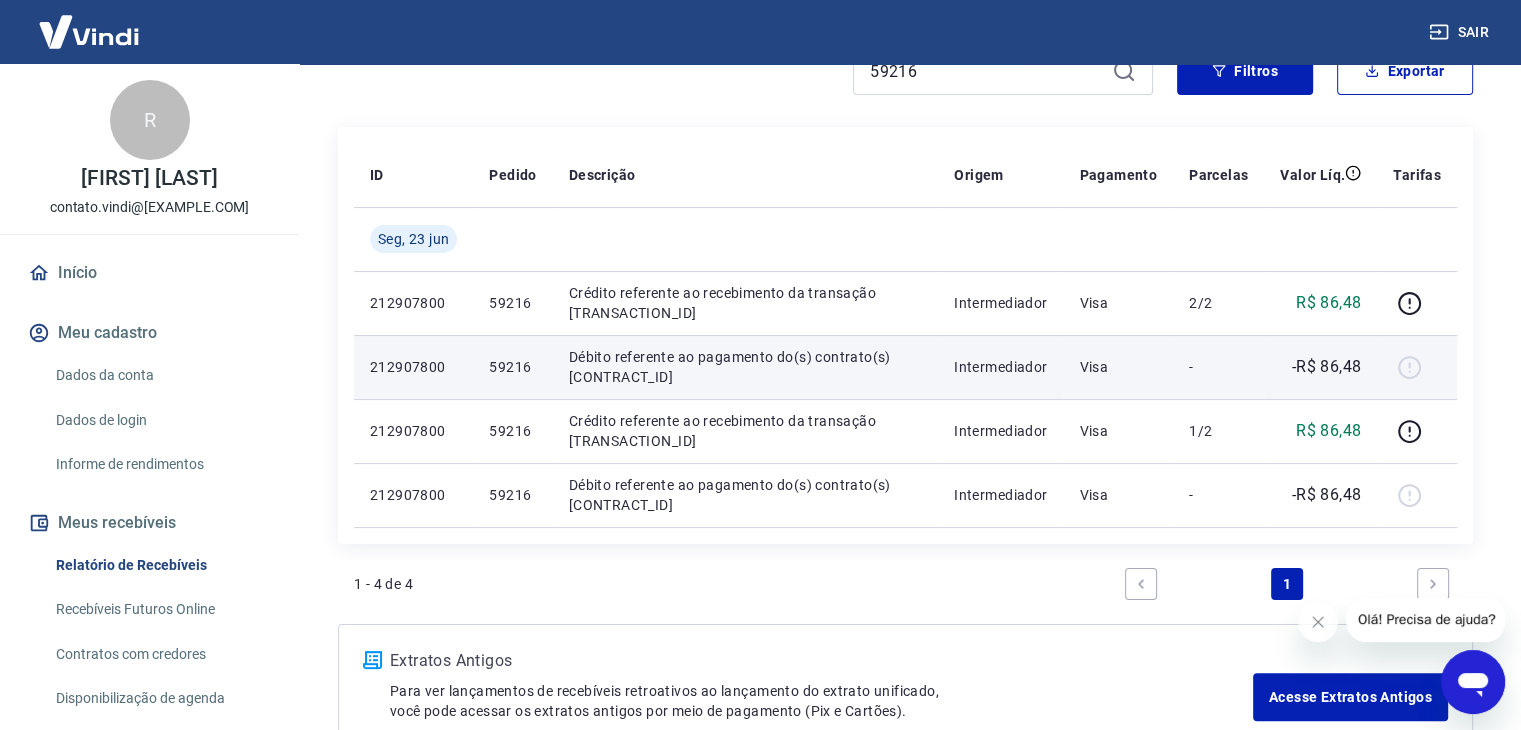 click on "Débito referente ao pagamento do(s) contrato(s) [CONTRACT_ID]" at bounding box center (745, 367) 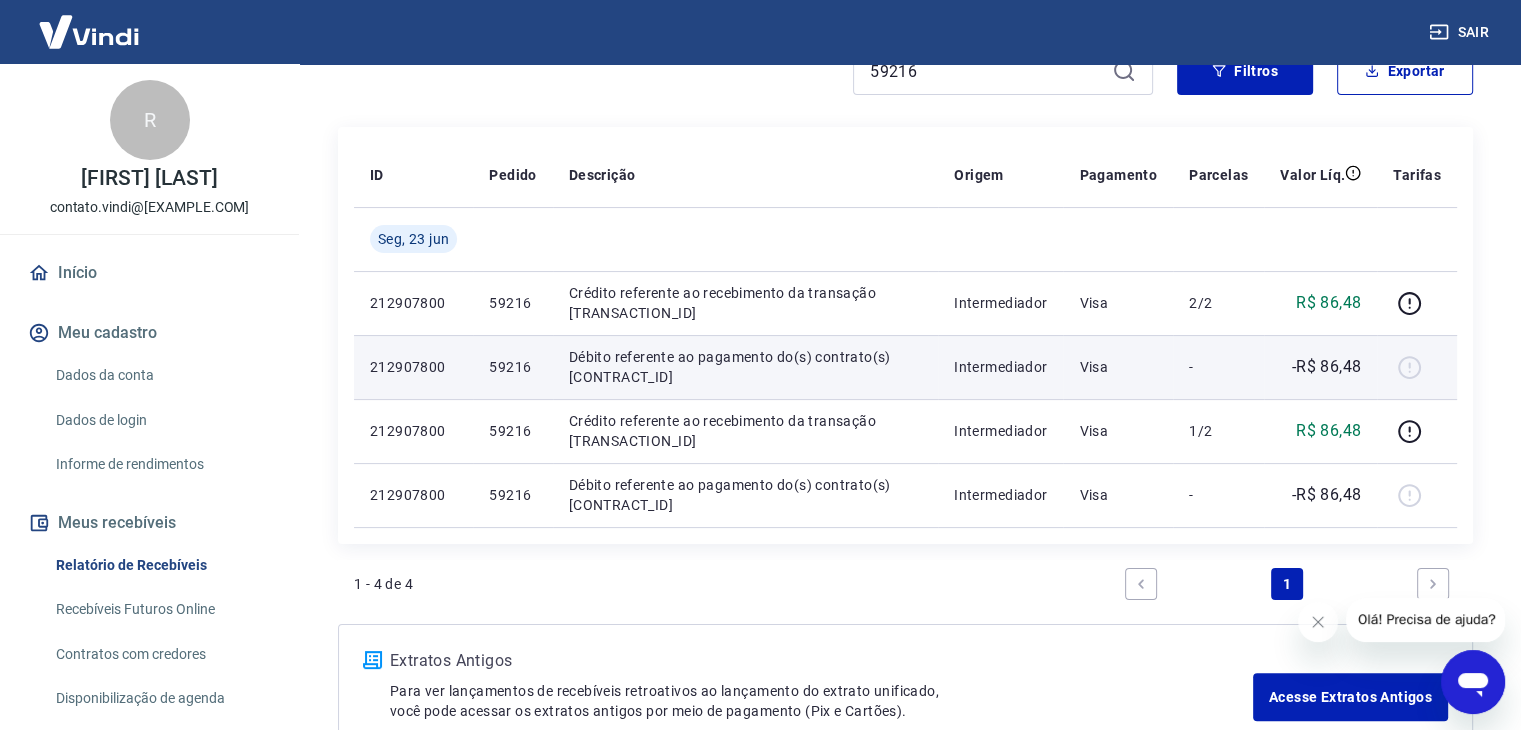 click on "Débito referente ao pagamento do(s) contrato(s) [CONTRACT_ID]" at bounding box center (745, 367) 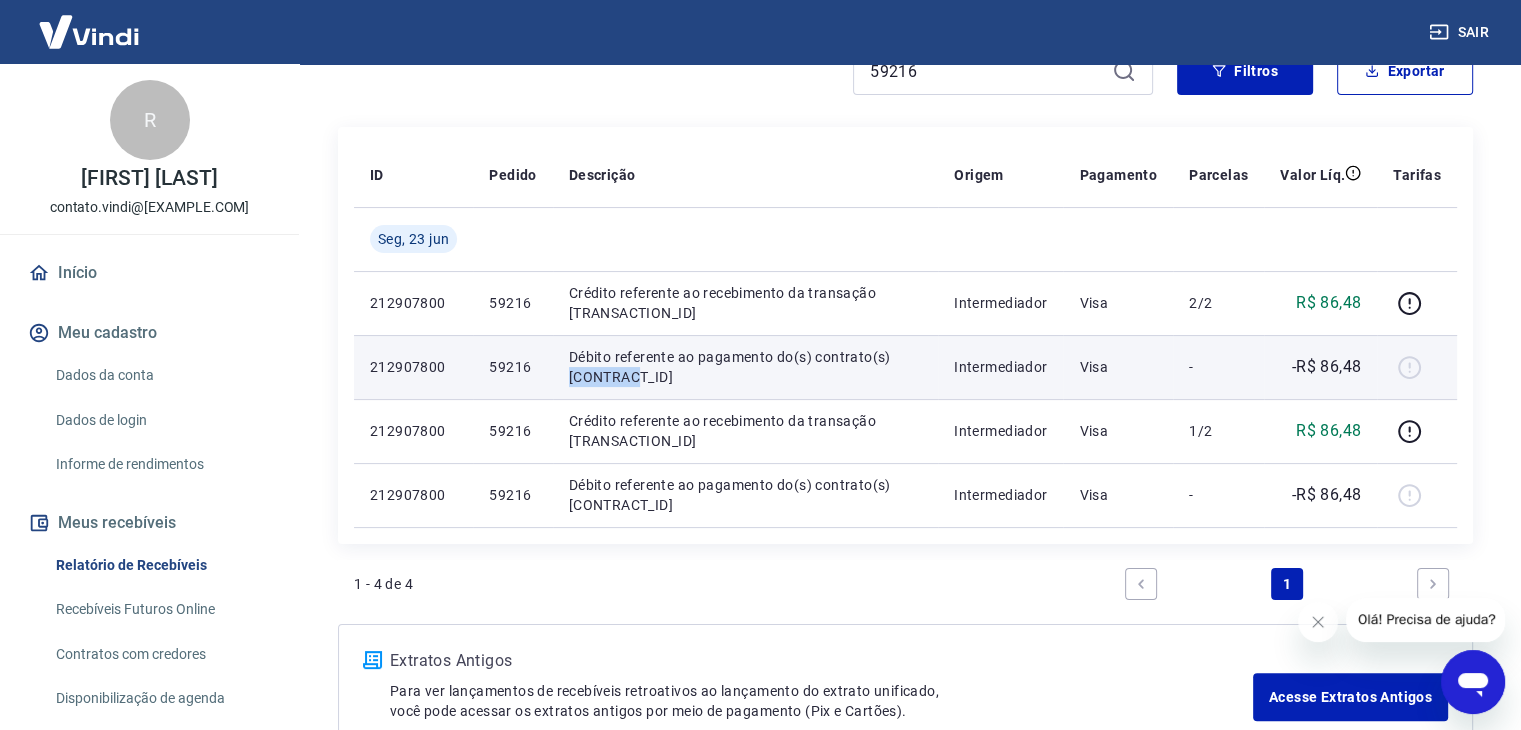 click on "Débito referente ao pagamento do(s) contrato(s) [CONTRACT_ID]" at bounding box center (745, 367) 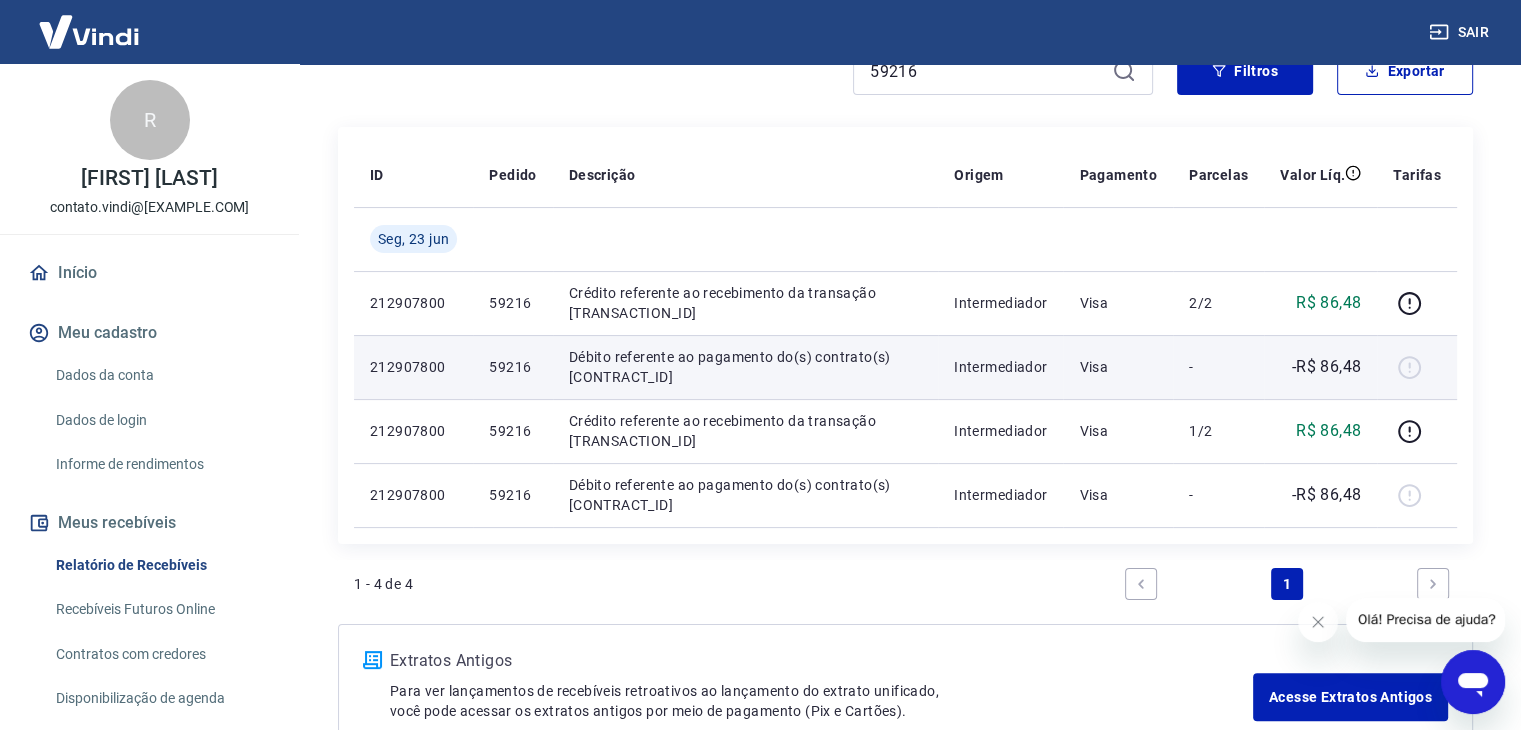 drag, startPoint x: 600, startPoint y: 373, endPoint x: 586, endPoint y: 376, distance: 14.3178215 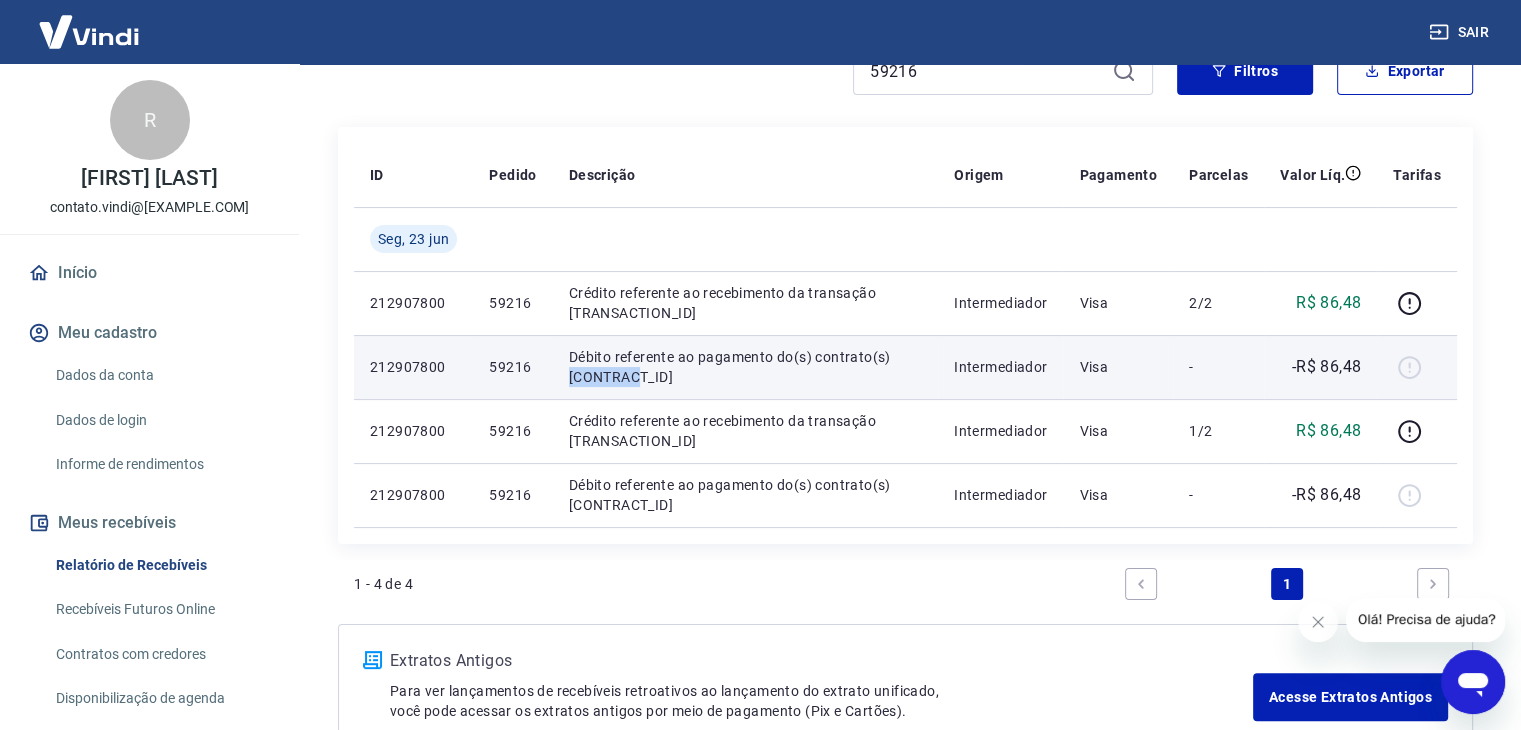 click on "Débito referente ao pagamento do(s) contrato(s) [CONTRACT_ID]" at bounding box center [745, 367] 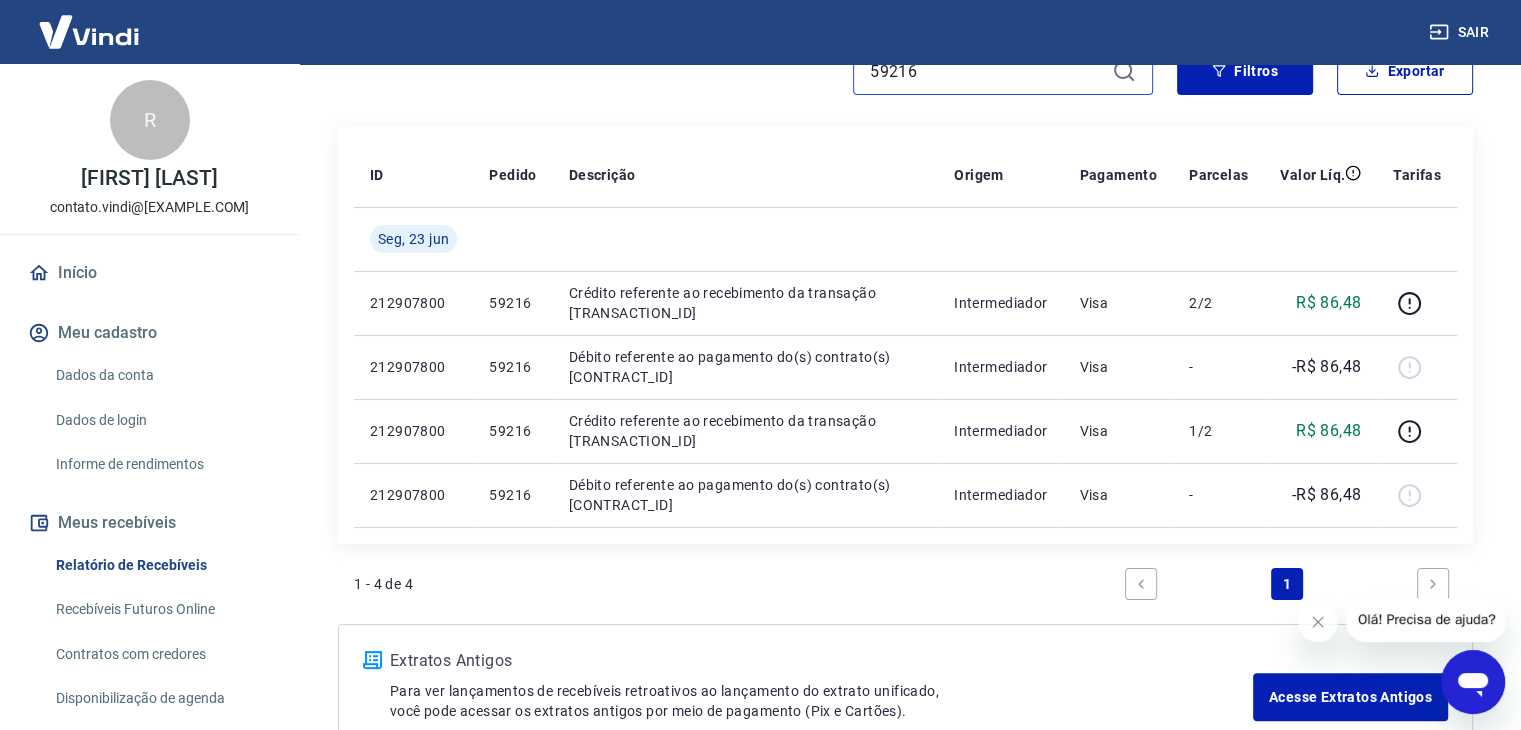 click on "59216" at bounding box center [987, 71] 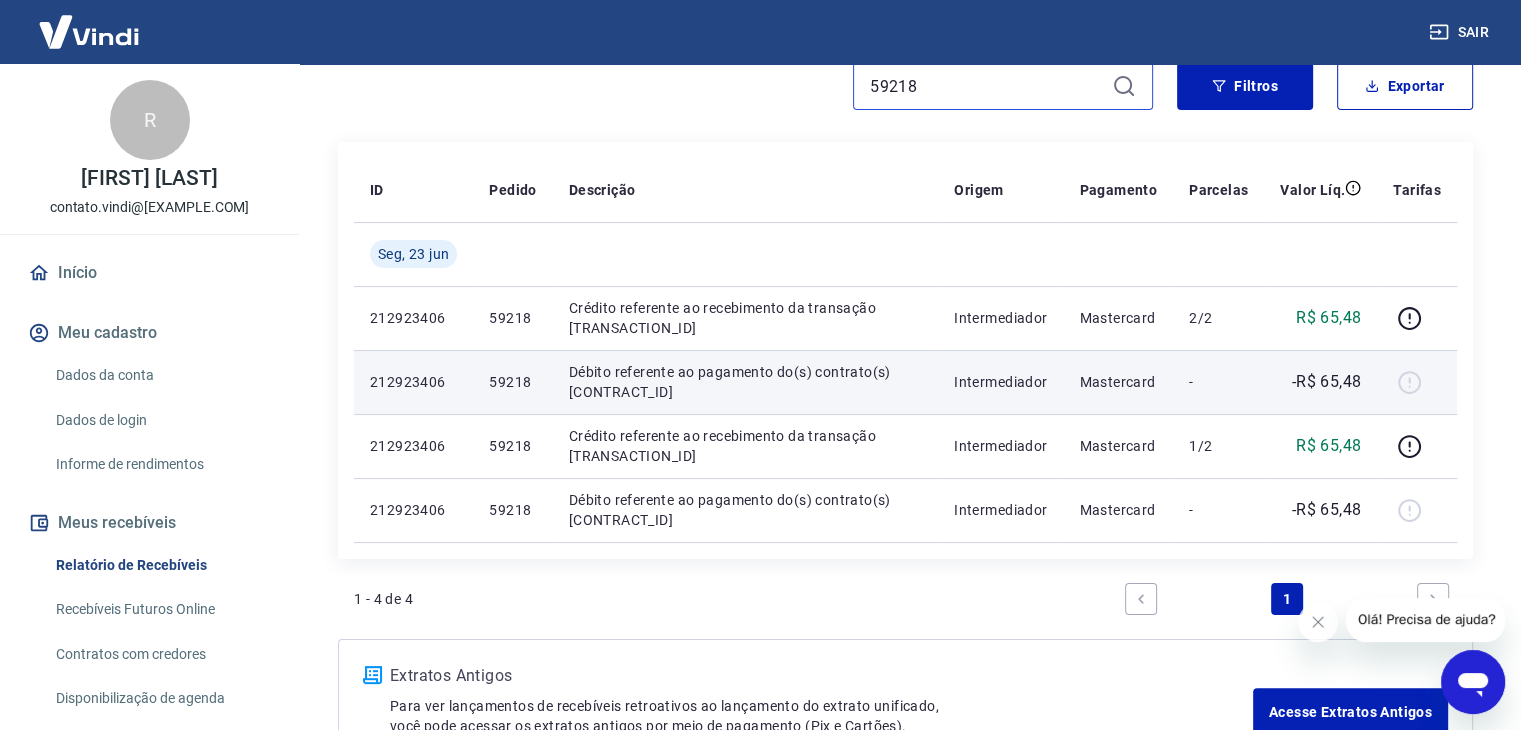 scroll, scrollTop: 300, scrollLeft: 0, axis: vertical 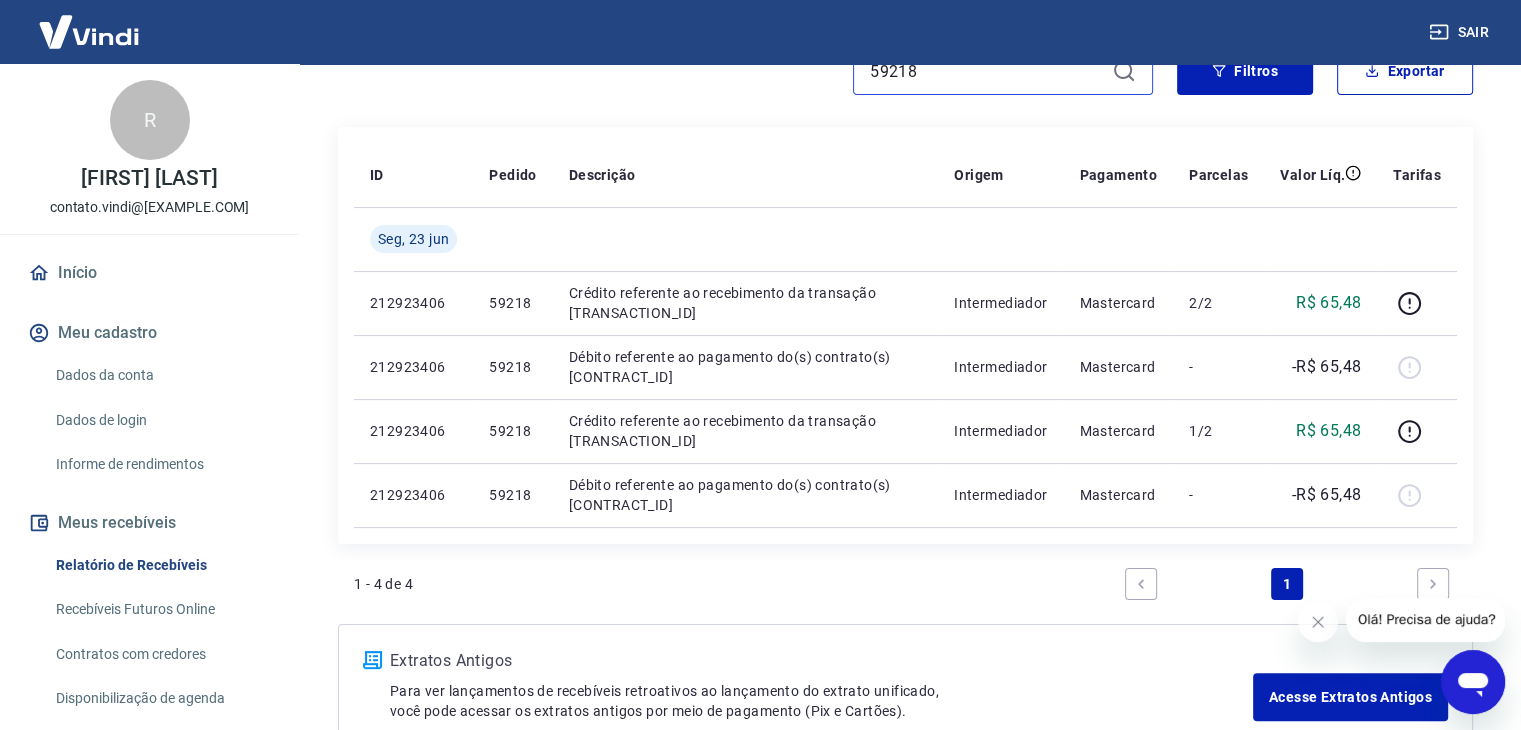 drag, startPoint x: 926, startPoint y: 82, endPoint x: 860, endPoint y: 60, distance: 69.57011 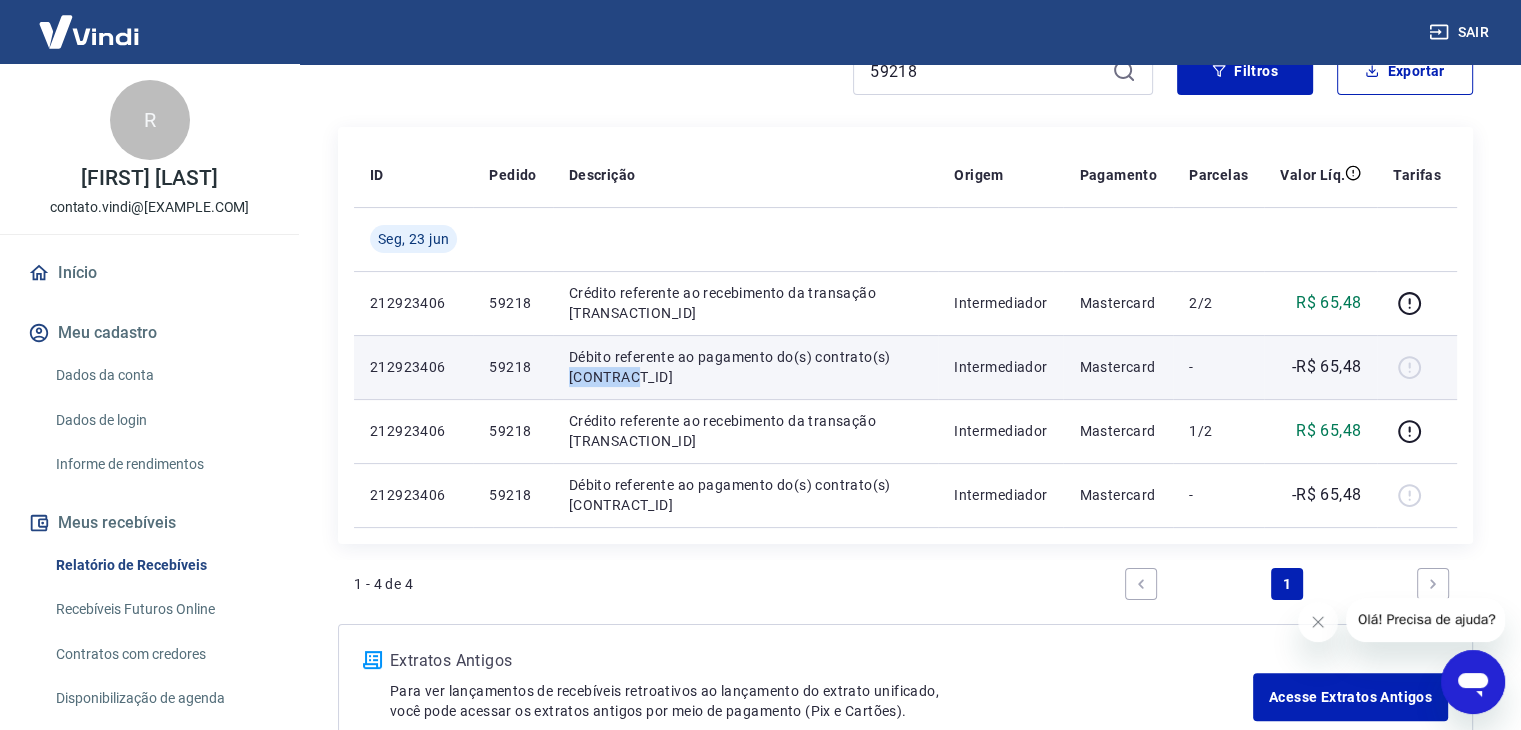 drag, startPoint x: 633, startPoint y: 385, endPoint x: 571, endPoint y: 382, distance: 62.072536 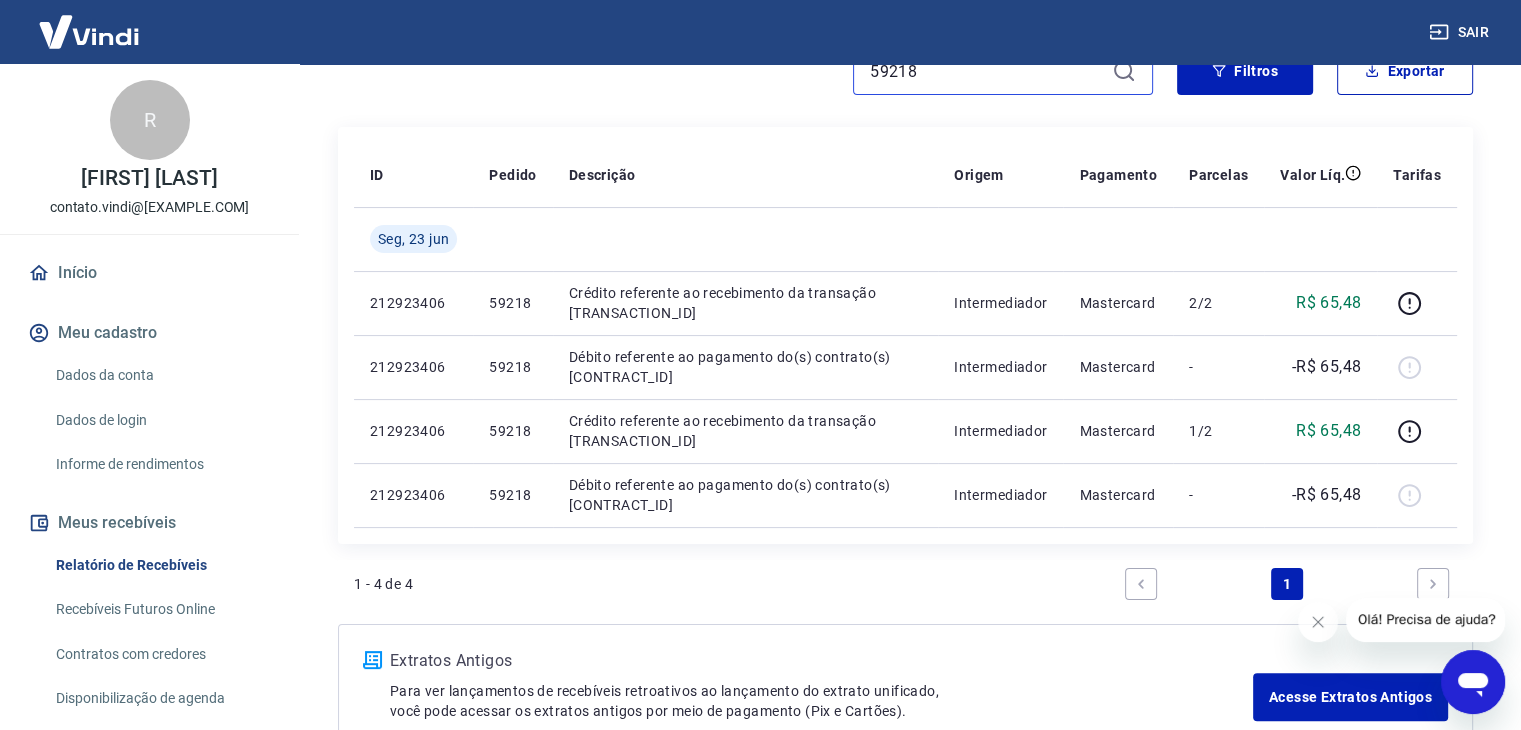 drag, startPoint x: 959, startPoint y: 74, endPoint x: 846, endPoint y: 64, distance: 113.44161 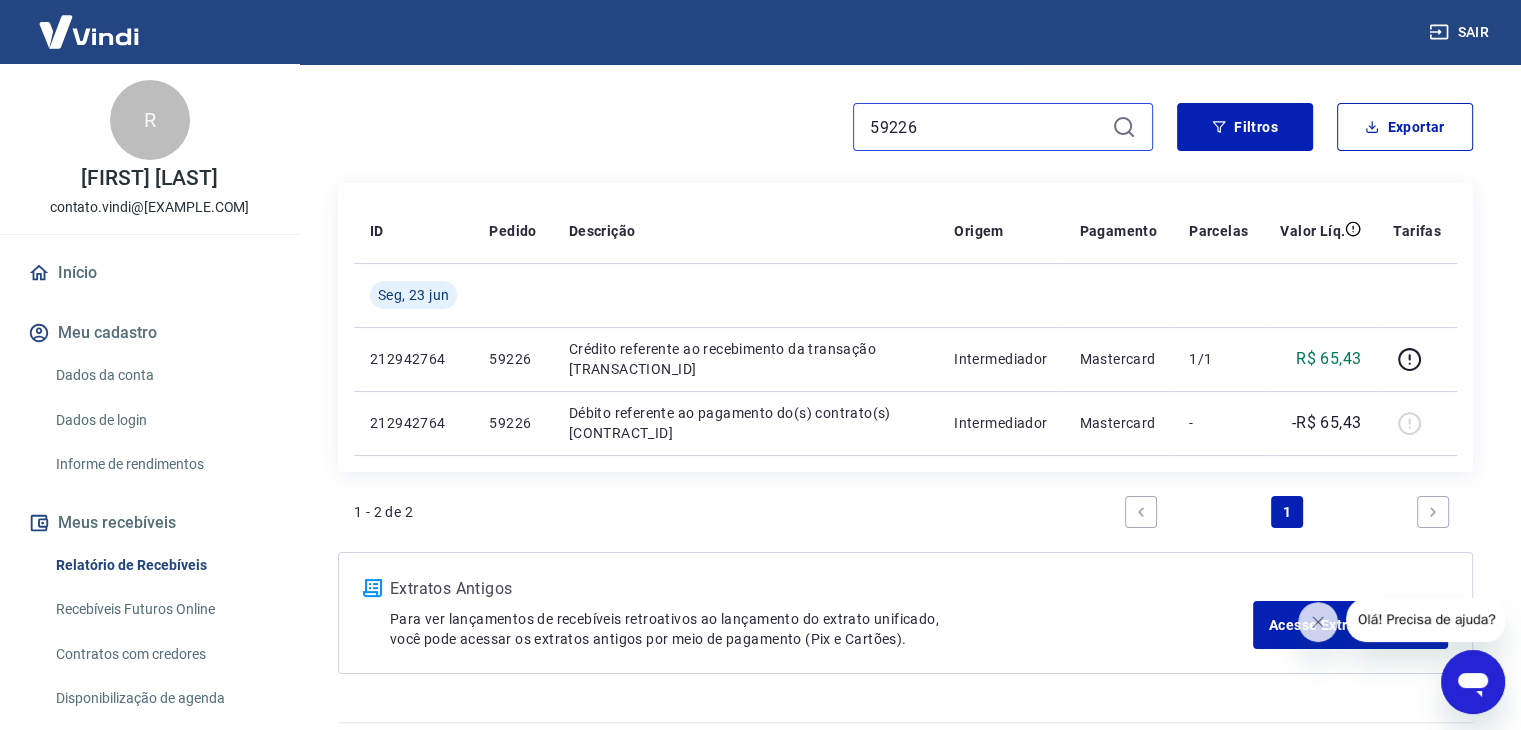 scroll, scrollTop: 296, scrollLeft: 0, axis: vertical 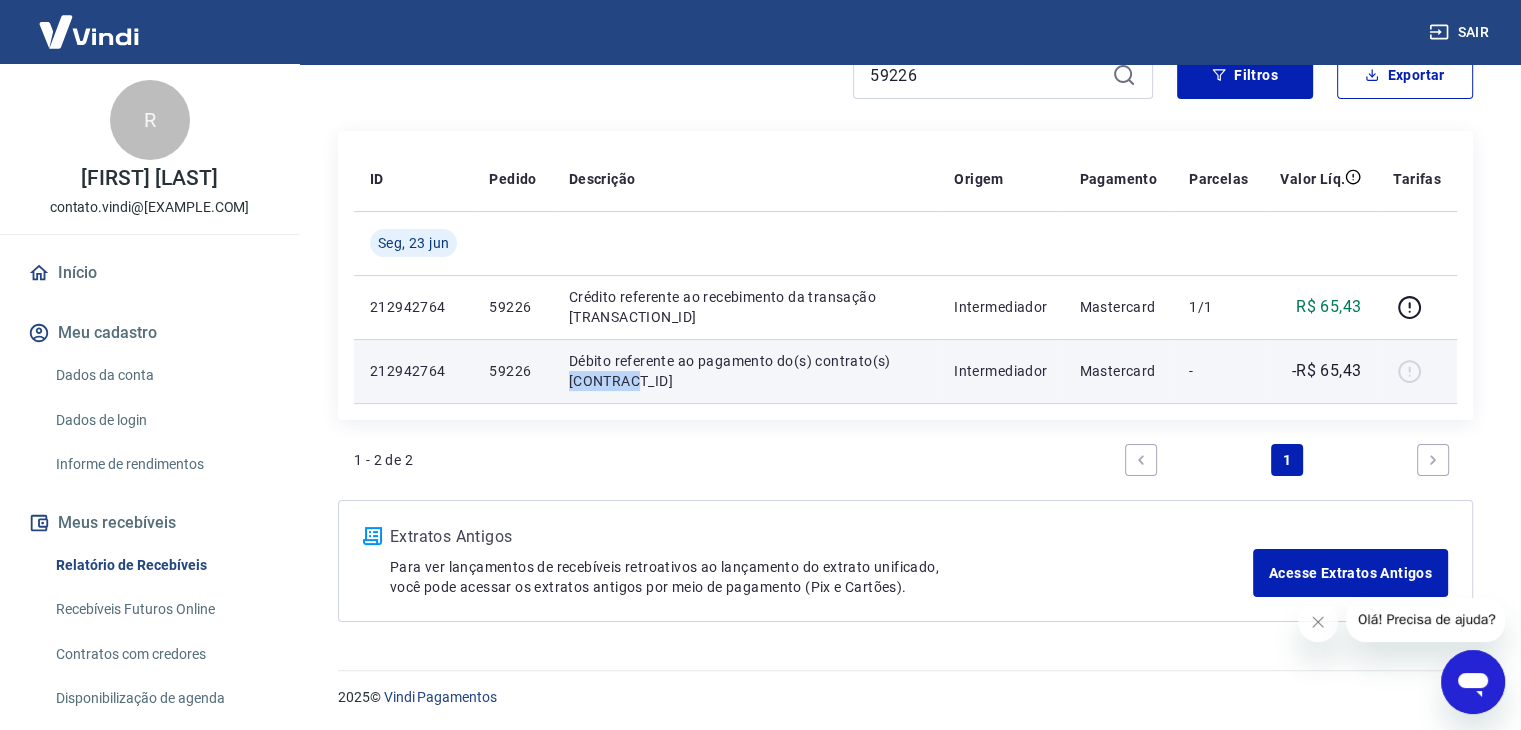 drag, startPoint x: 642, startPoint y: 383, endPoint x: 572, endPoint y: 375, distance: 70.45566 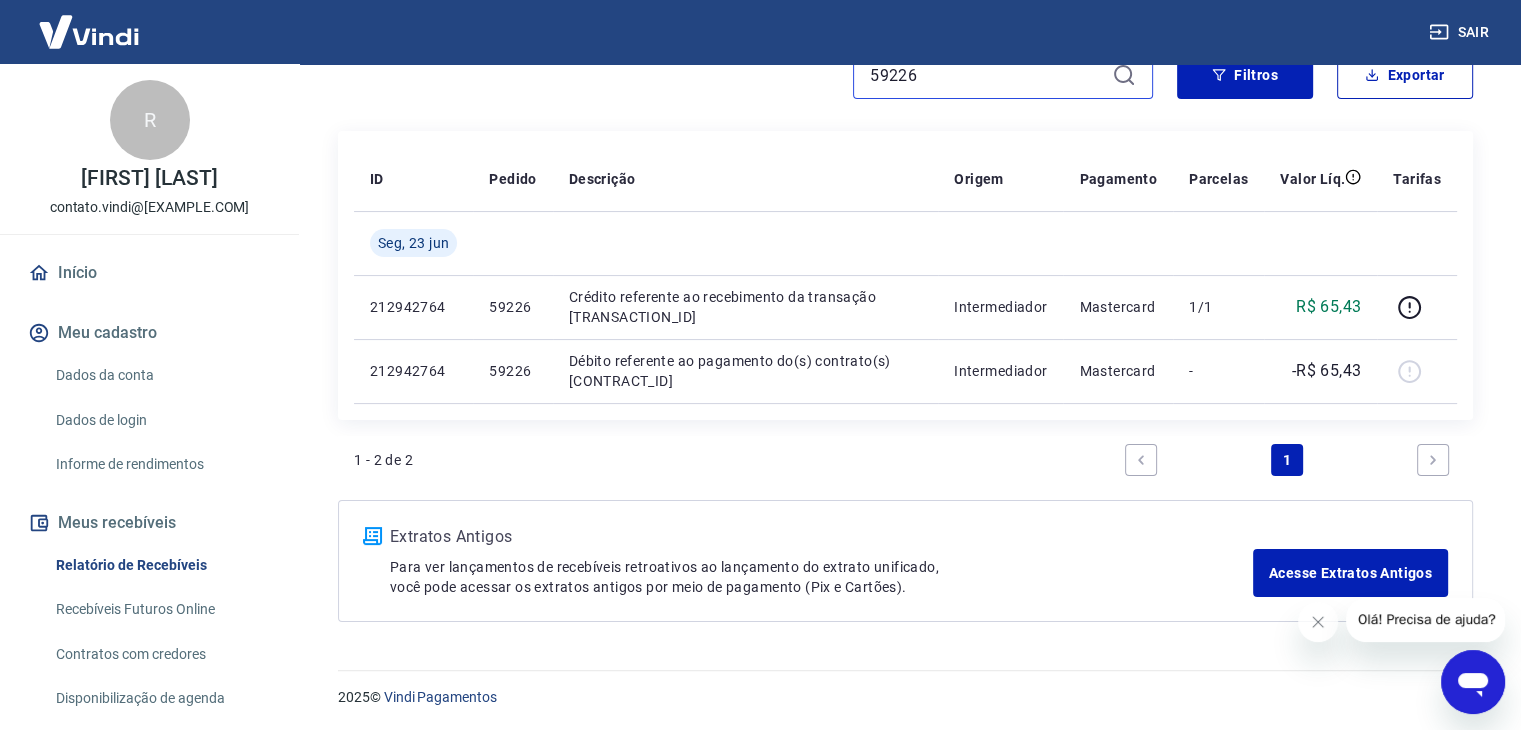 drag, startPoint x: 1003, startPoint y: 70, endPoint x: 843, endPoint y: 72, distance: 160.0125 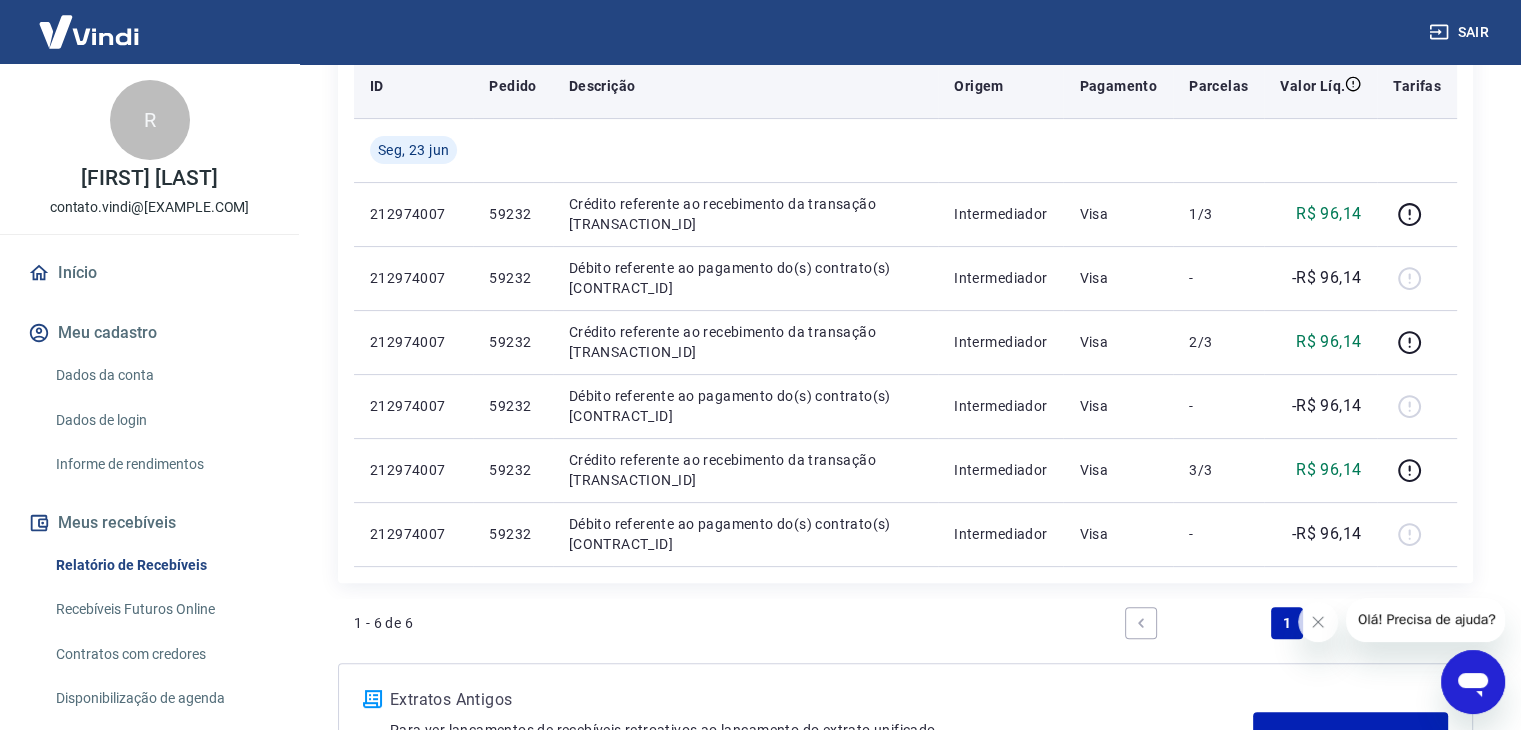 scroll, scrollTop: 400, scrollLeft: 0, axis: vertical 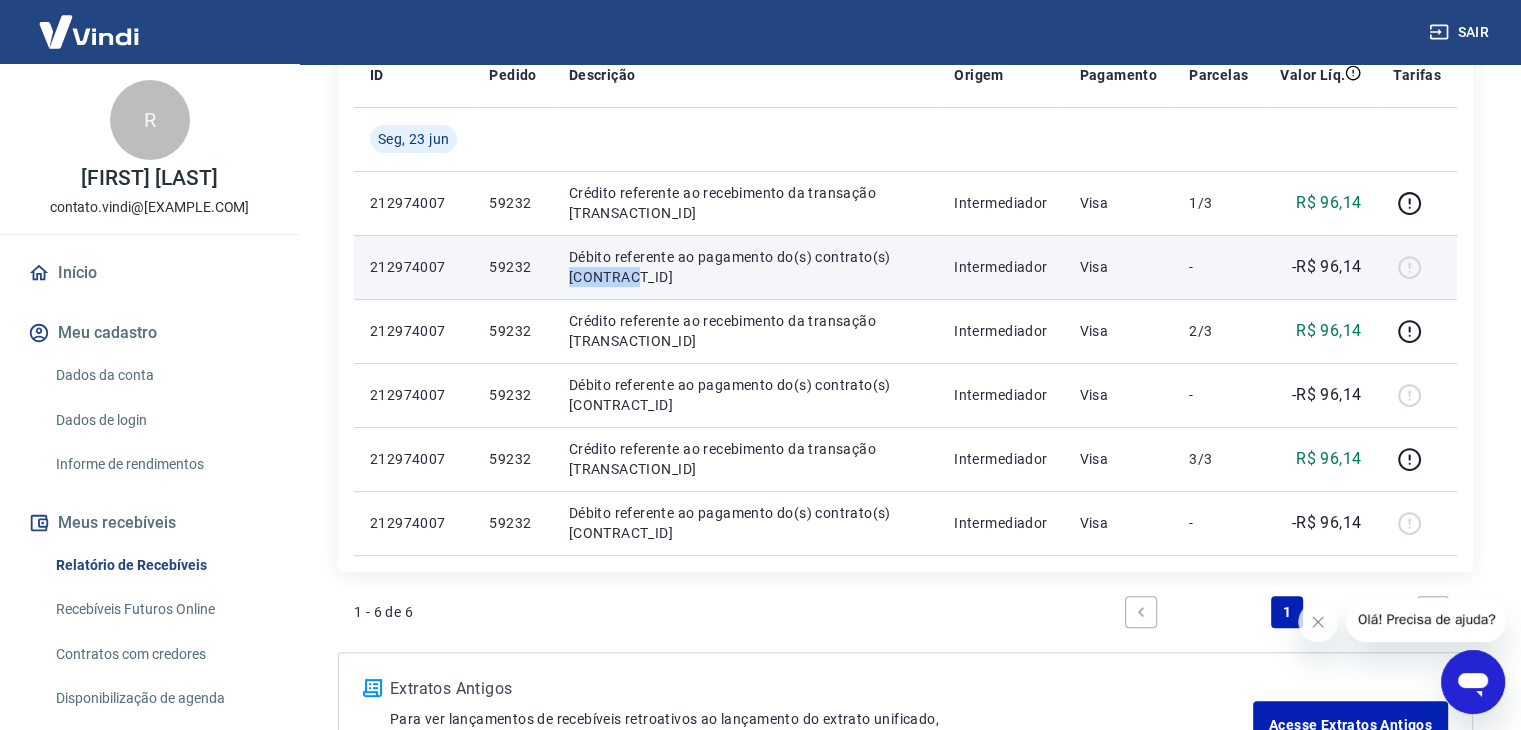 drag, startPoint x: 672, startPoint y: 281, endPoint x: 570, endPoint y: 278, distance: 102.044106 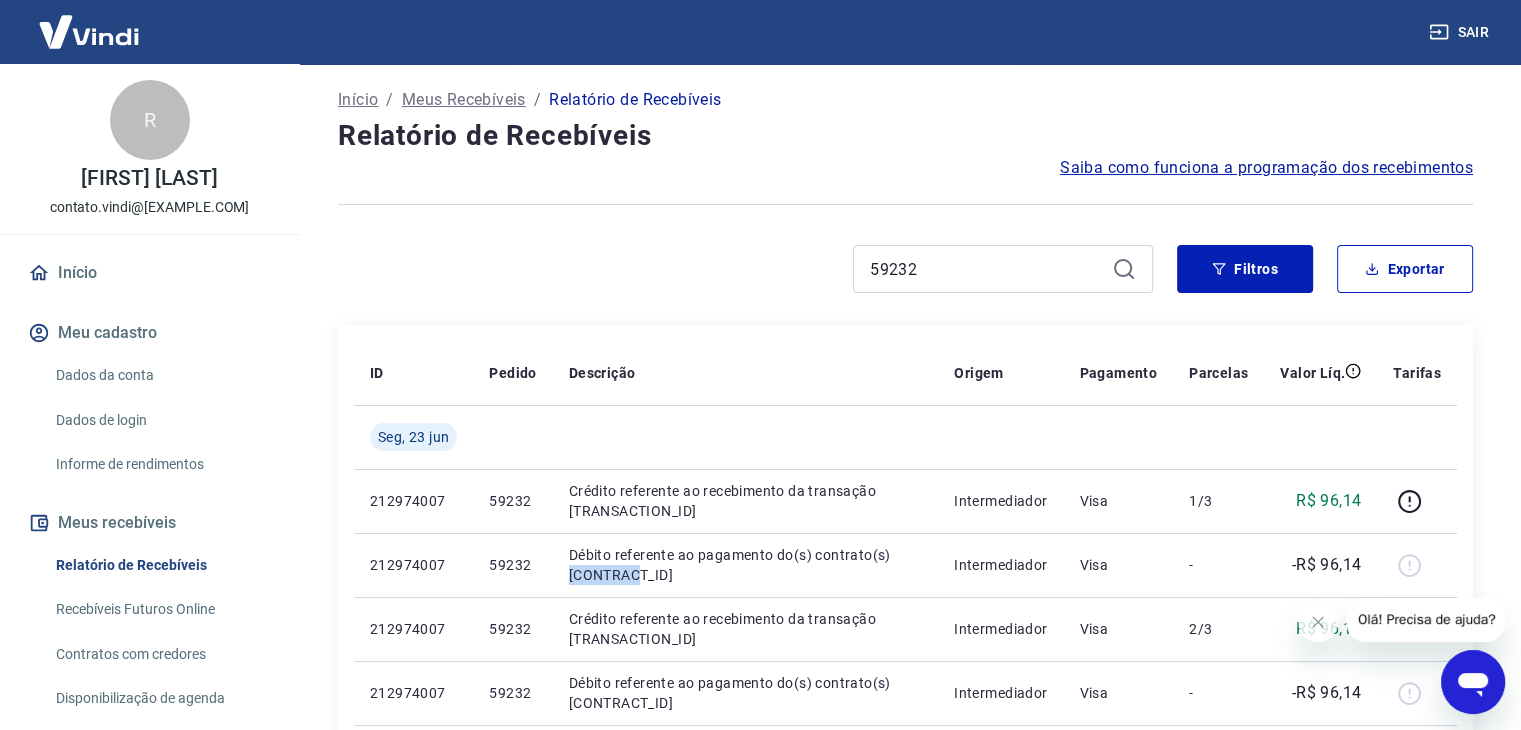 scroll, scrollTop: 100, scrollLeft: 0, axis: vertical 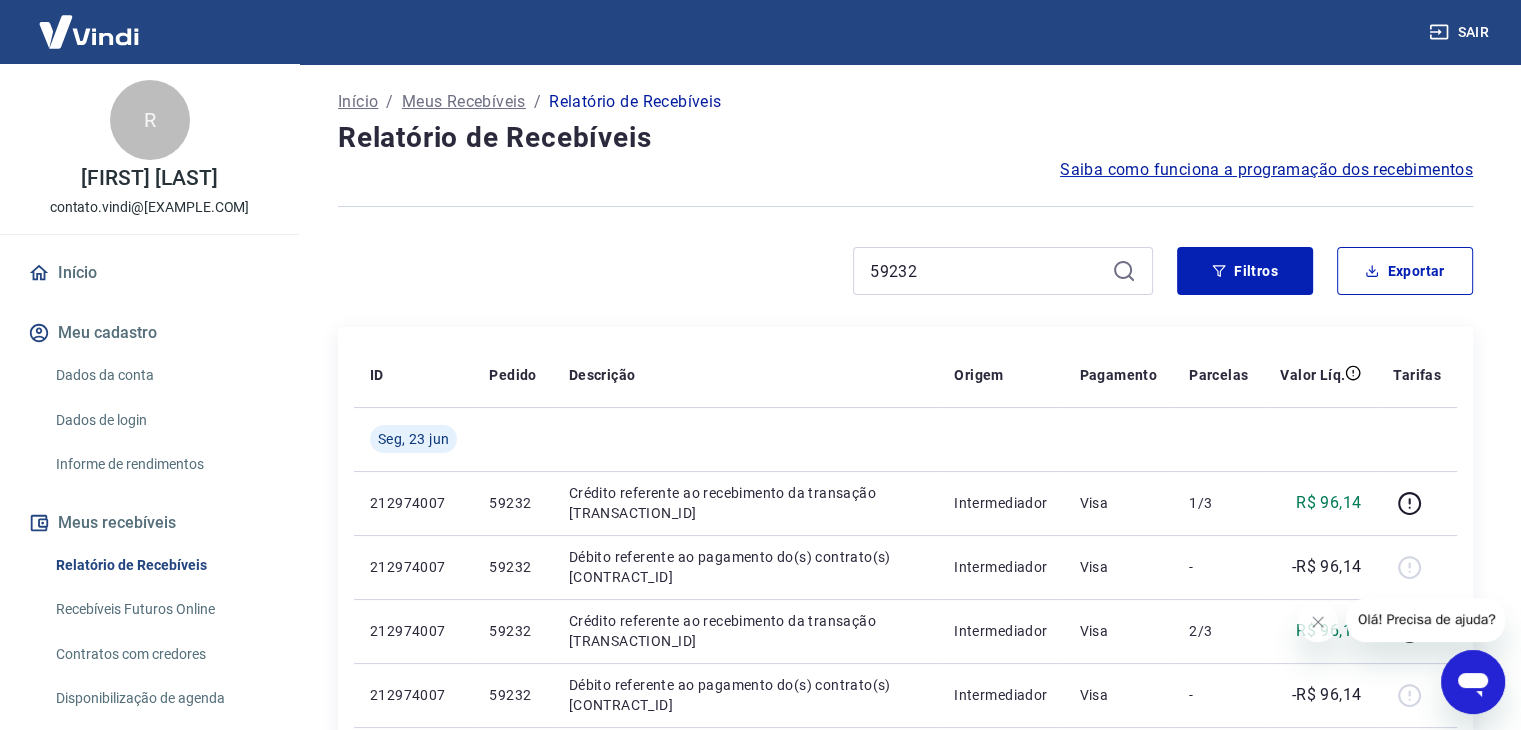 click on "59232" at bounding box center (1003, 271) 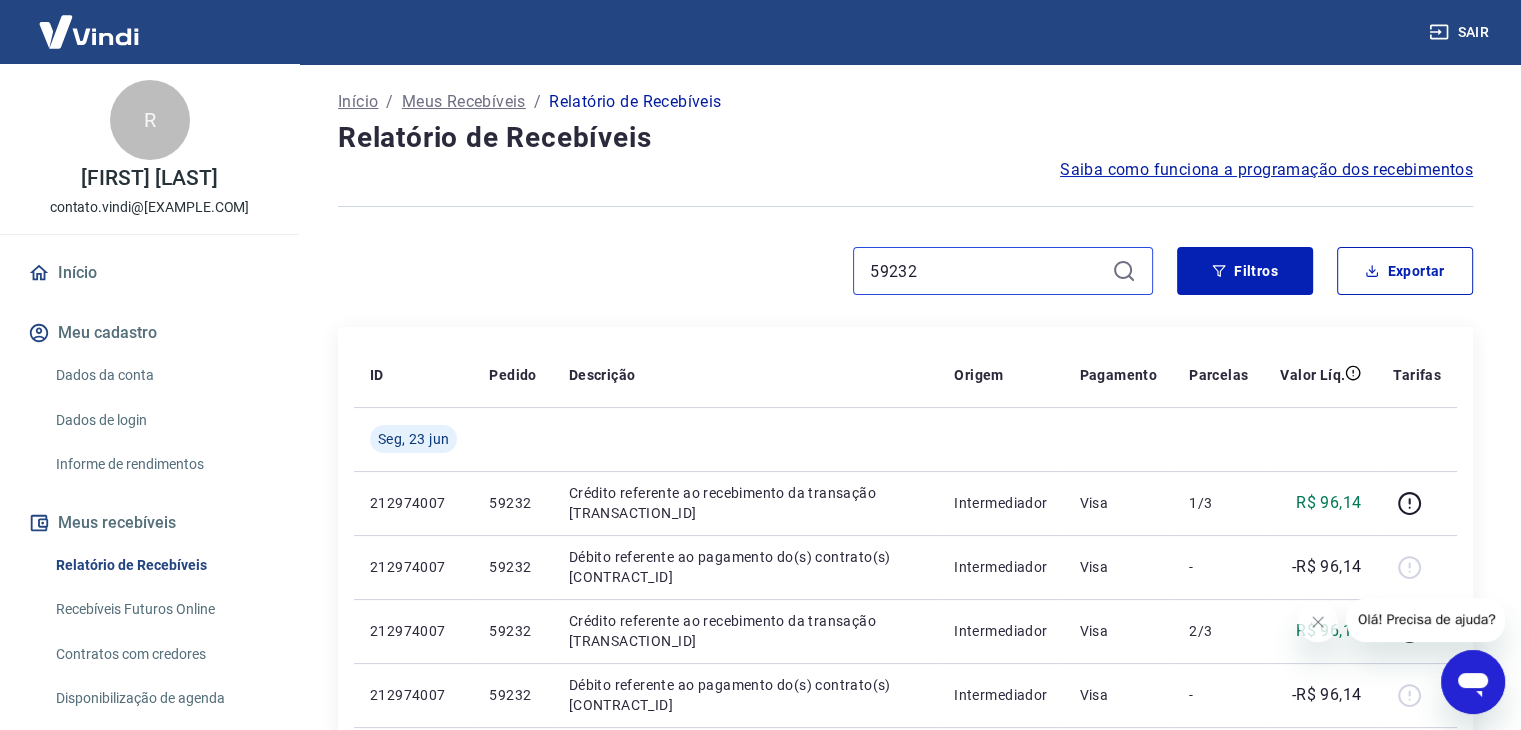 click on "59232" at bounding box center (987, 271) 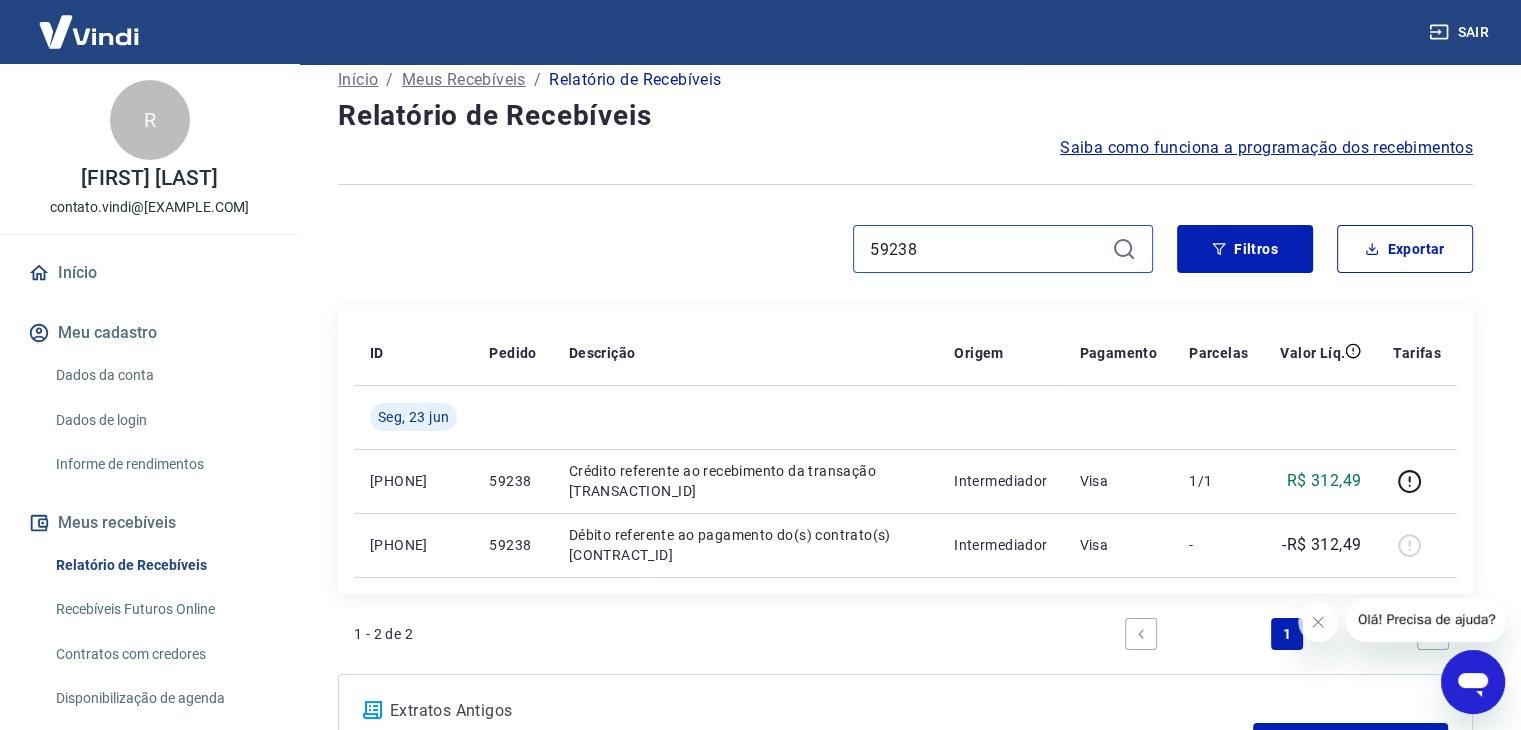 scroll, scrollTop: 296, scrollLeft: 0, axis: vertical 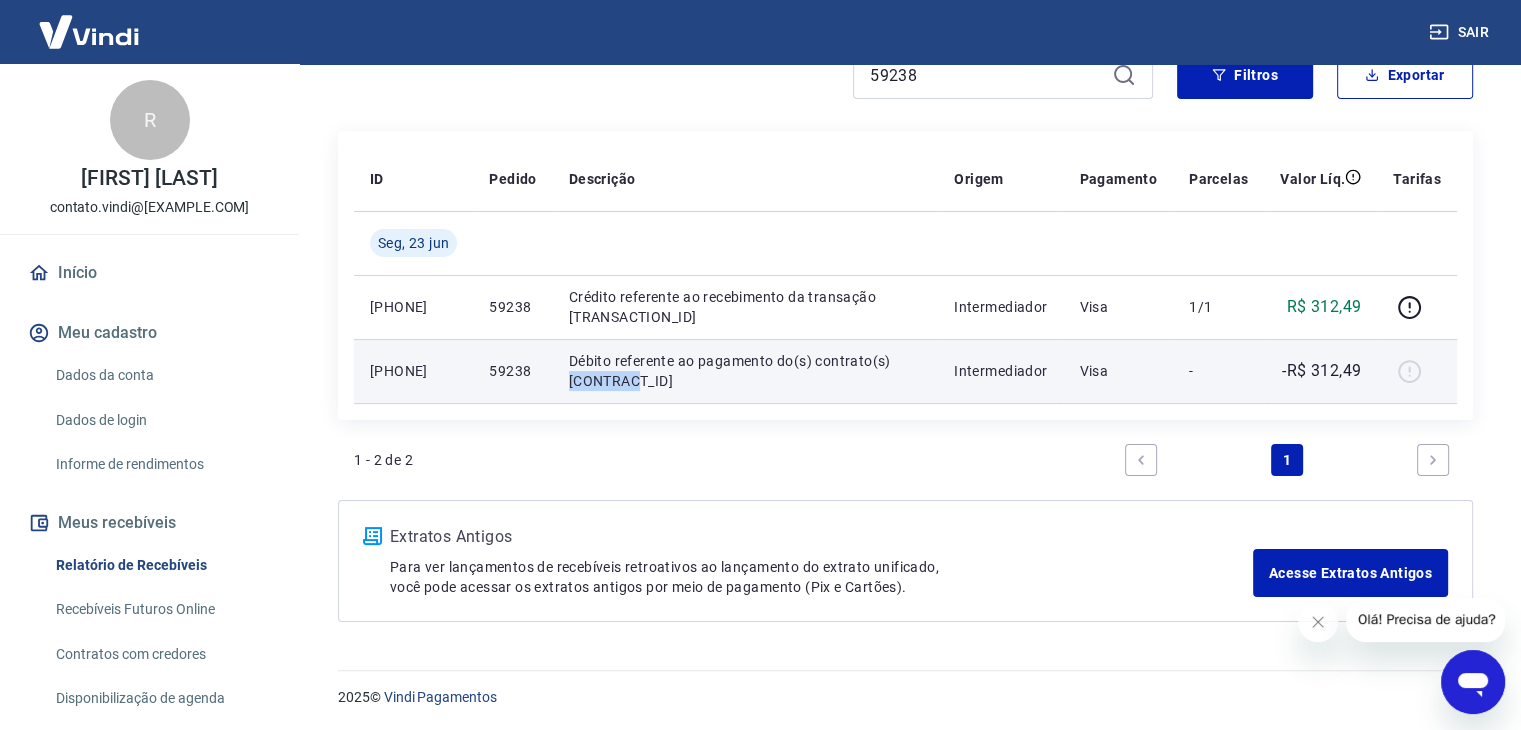 drag, startPoint x: 636, startPoint y: 386, endPoint x: 564, endPoint y: 380, distance: 72.249565 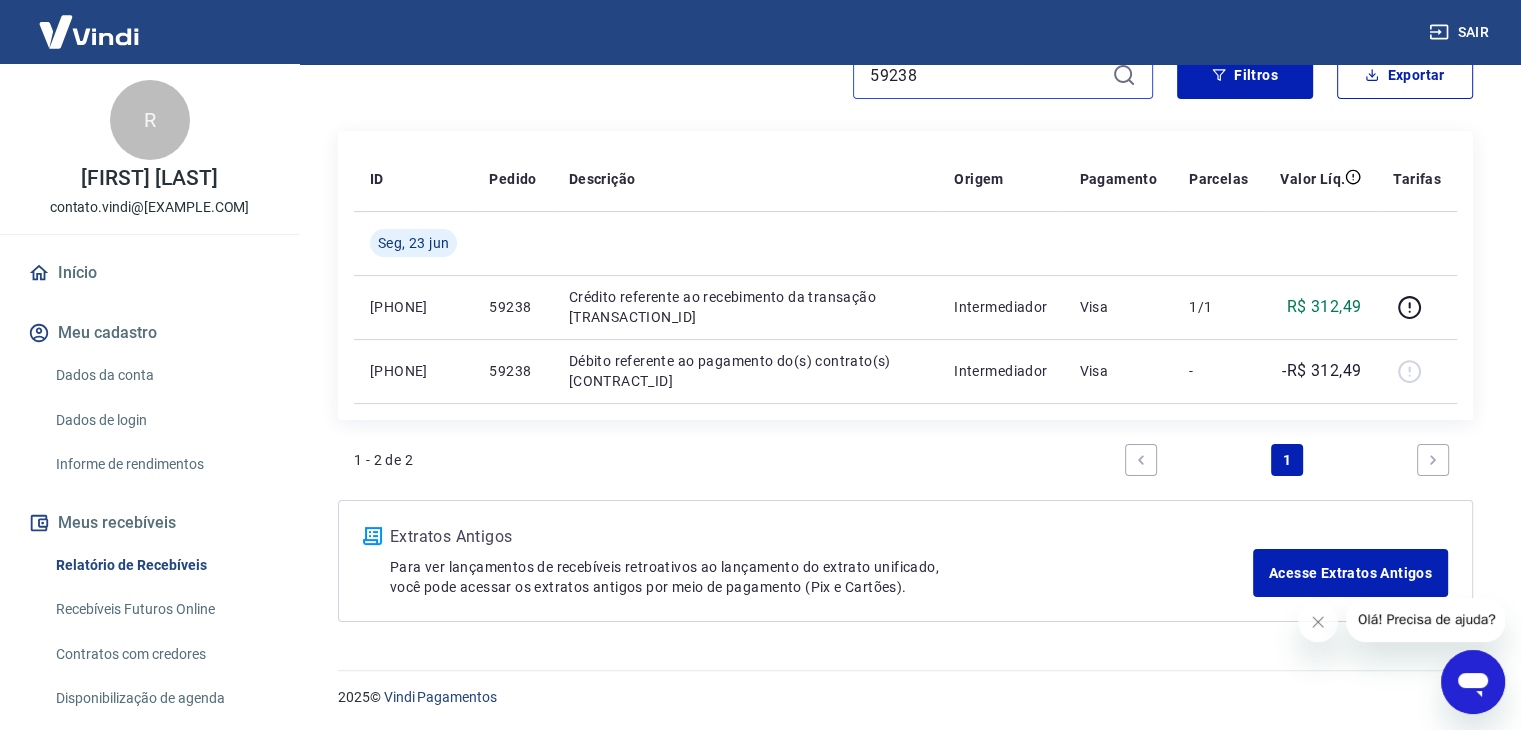drag, startPoint x: 926, startPoint y: 68, endPoint x: 830, endPoint y: 50, distance: 97.67292 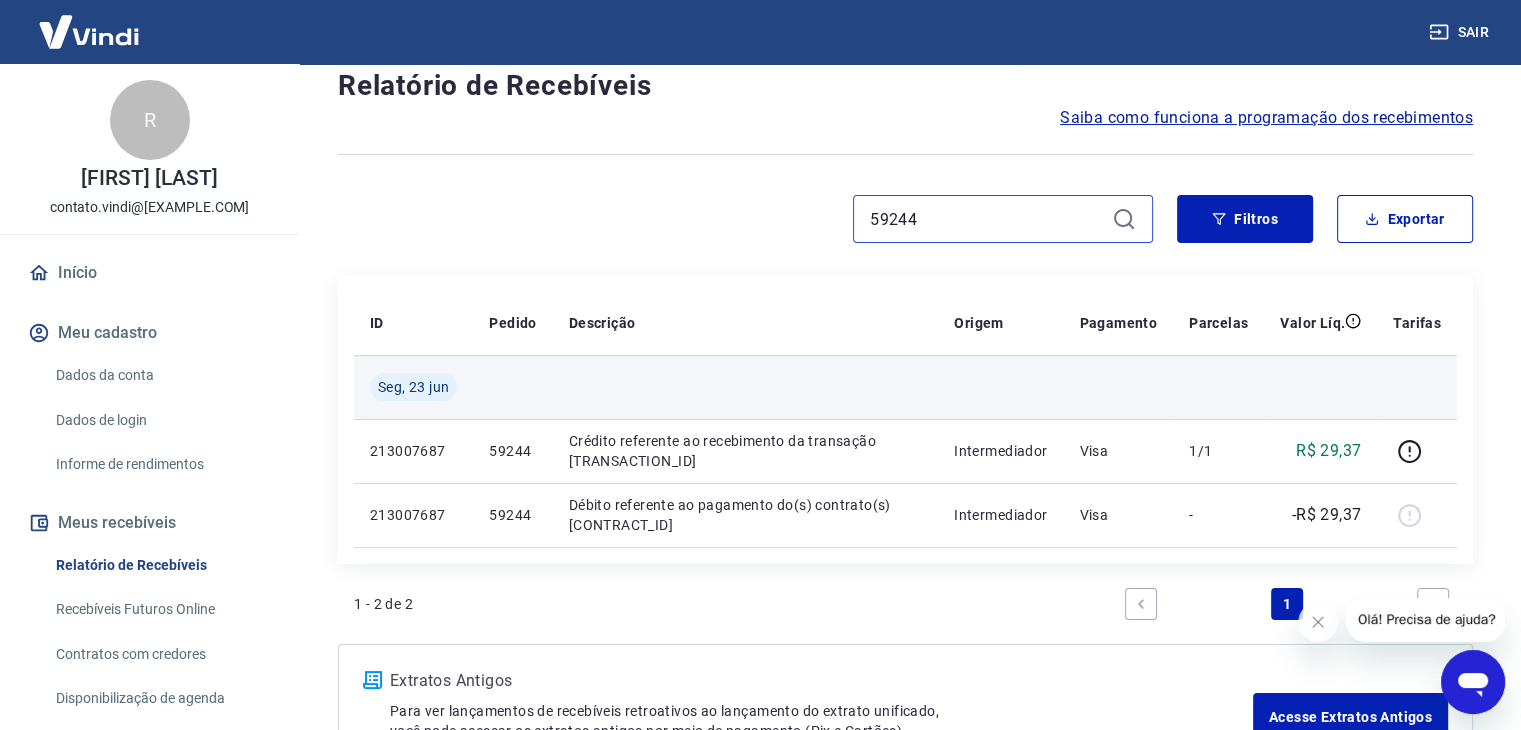 scroll, scrollTop: 200, scrollLeft: 0, axis: vertical 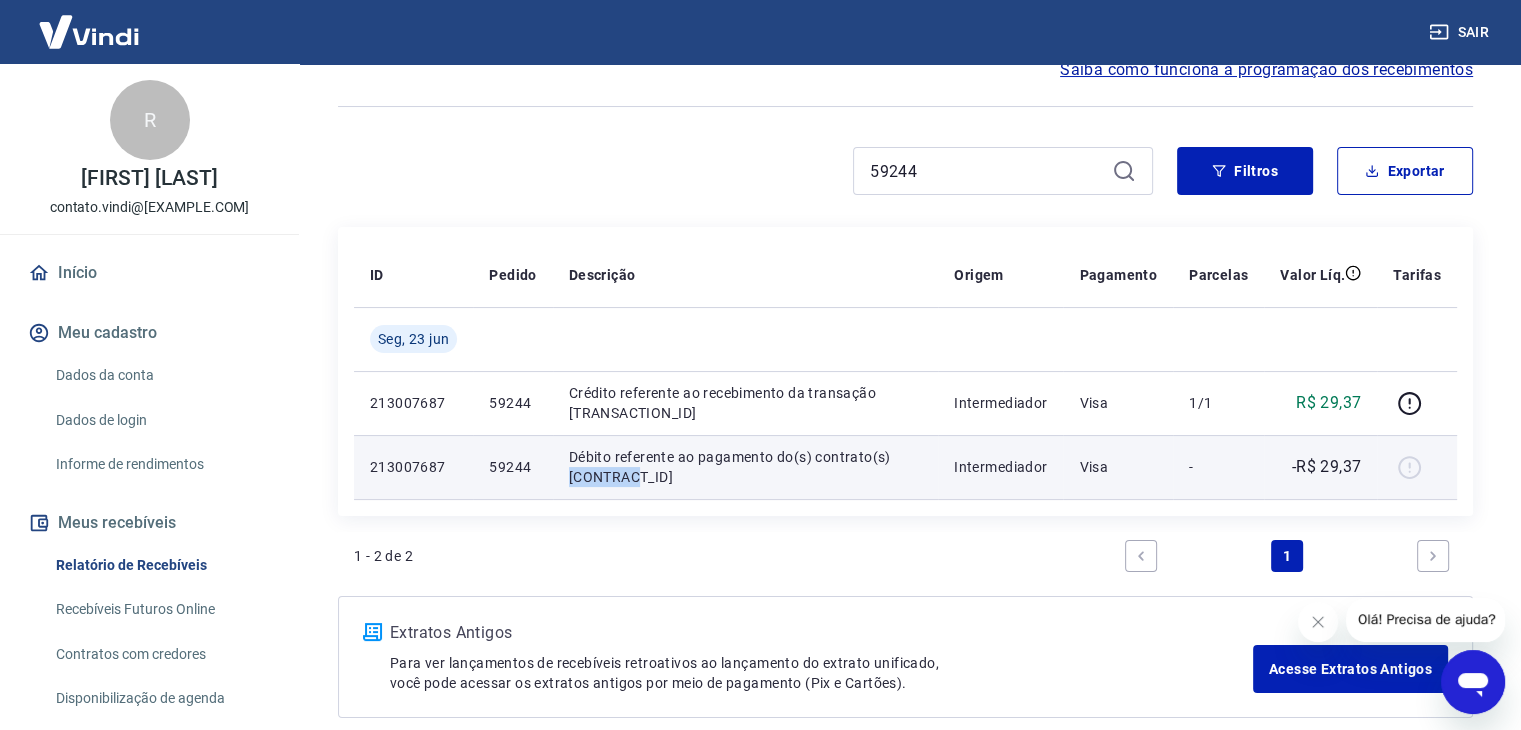 drag, startPoint x: 643, startPoint y: 481, endPoint x: 572, endPoint y: 472, distance: 71.568146 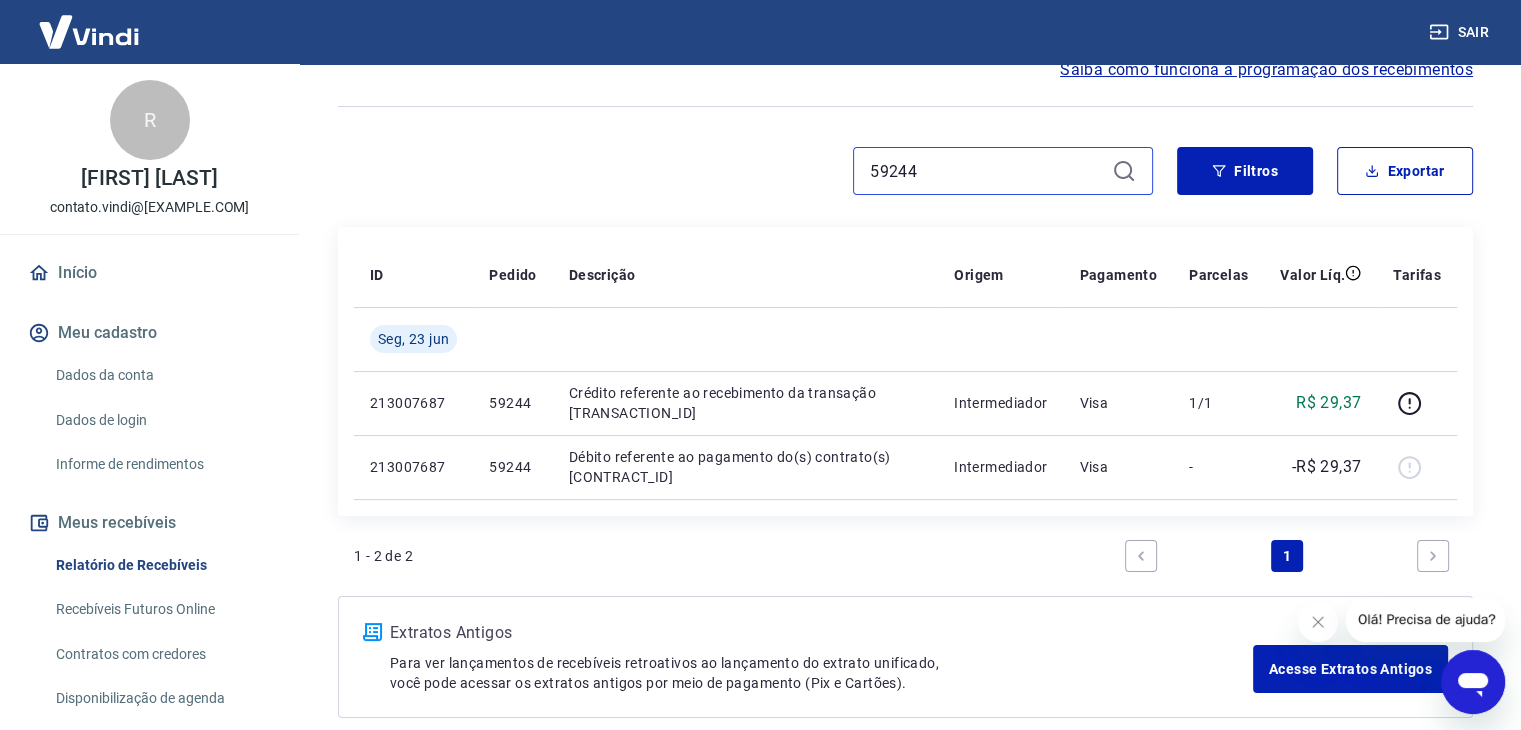 click on "59244" at bounding box center (987, 171) 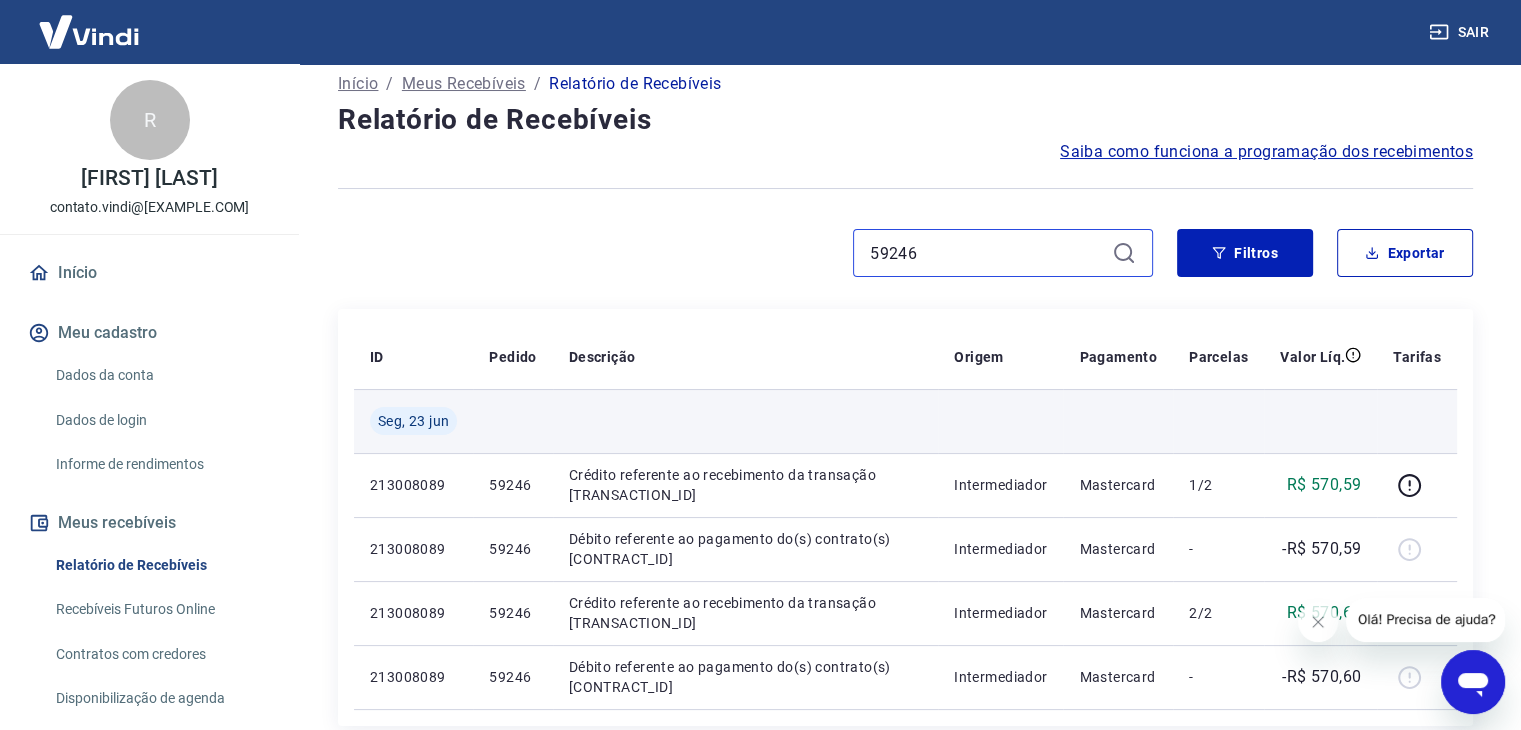 scroll, scrollTop: 300, scrollLeft: 0, axis: vertical 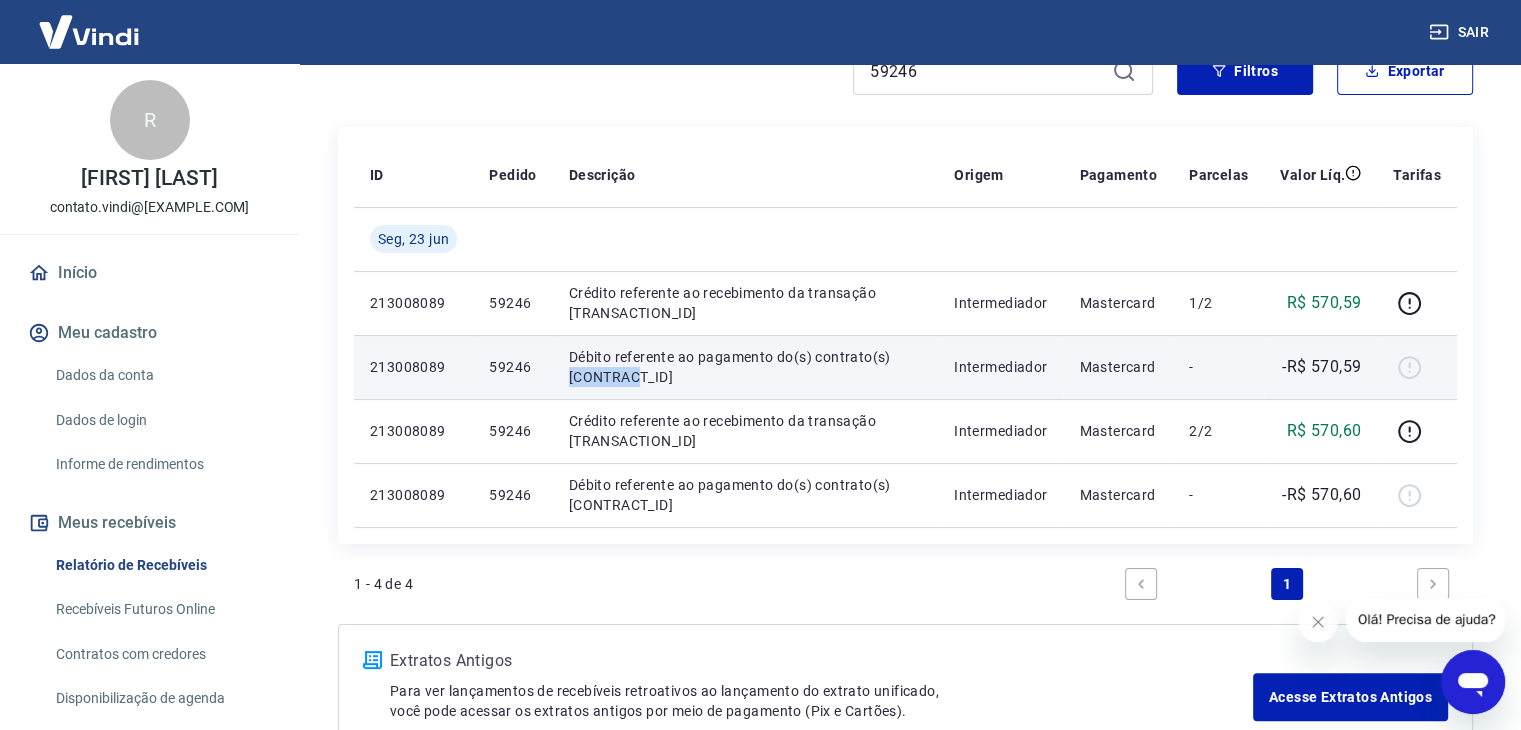 drag, startPoint x: 639, startPoint y: 378, endPoint x: 570, endPoint y: 373, distance: 69.18092 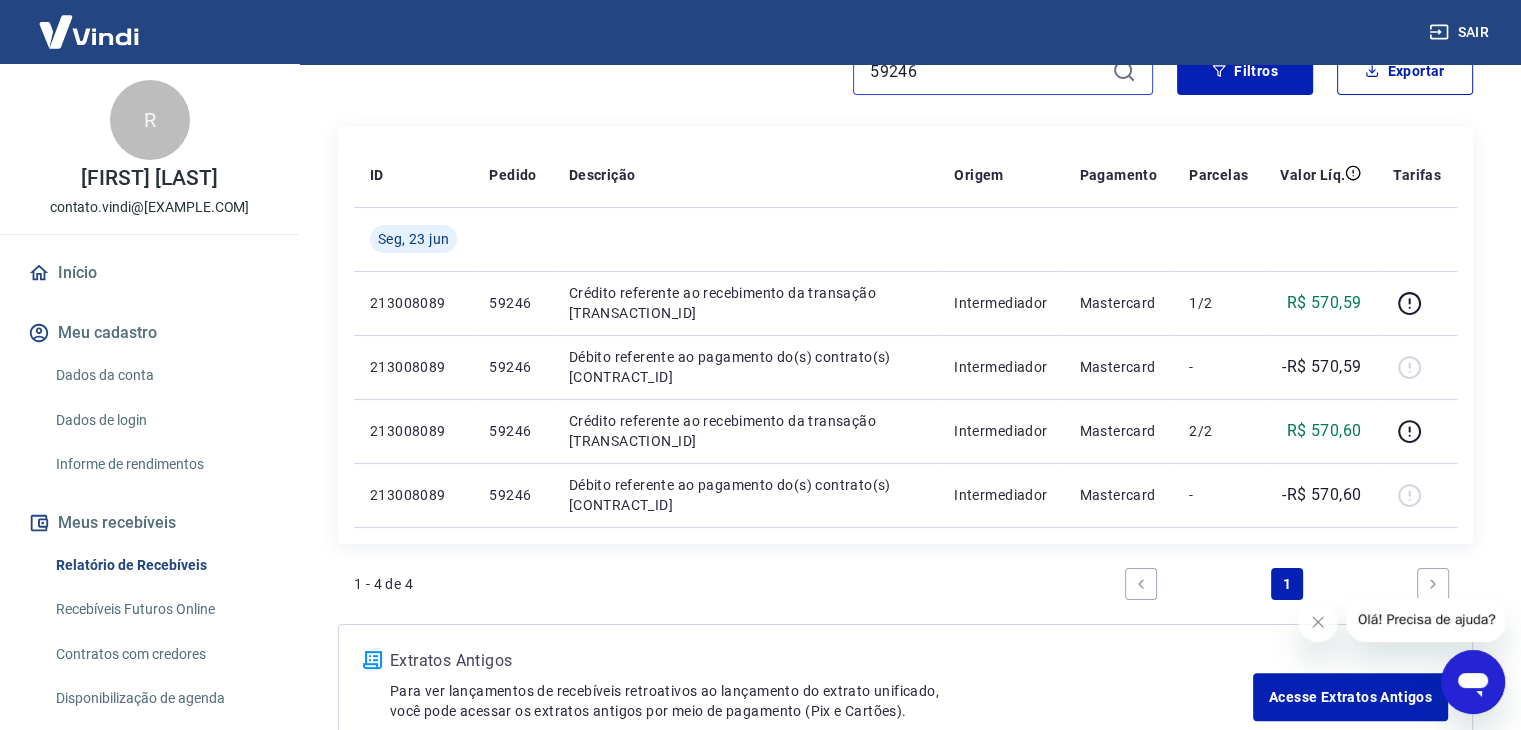 click on "59246" at bounding box center [987, 71] 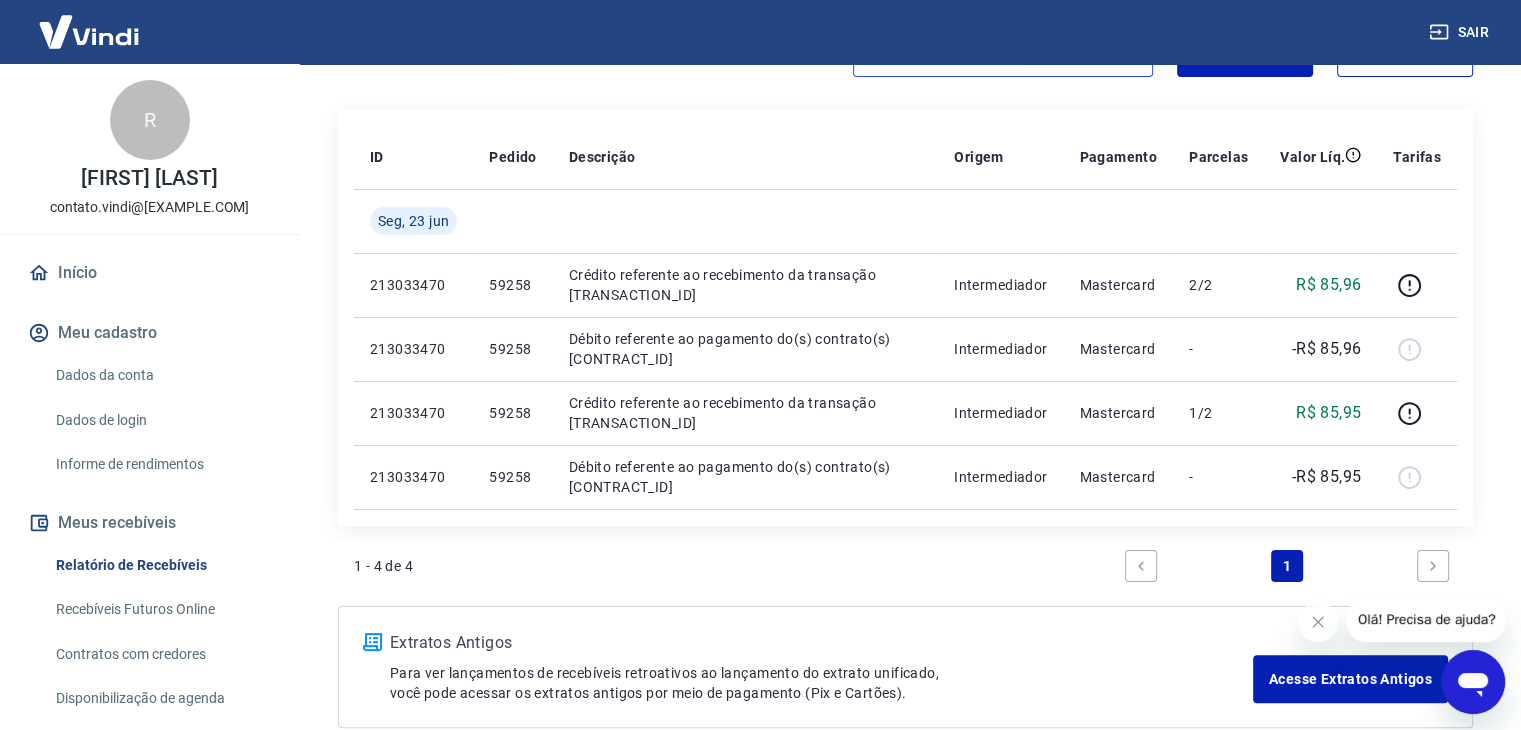 scroll, scrollTop: 424, scrollLeft: 0, axis: vertical 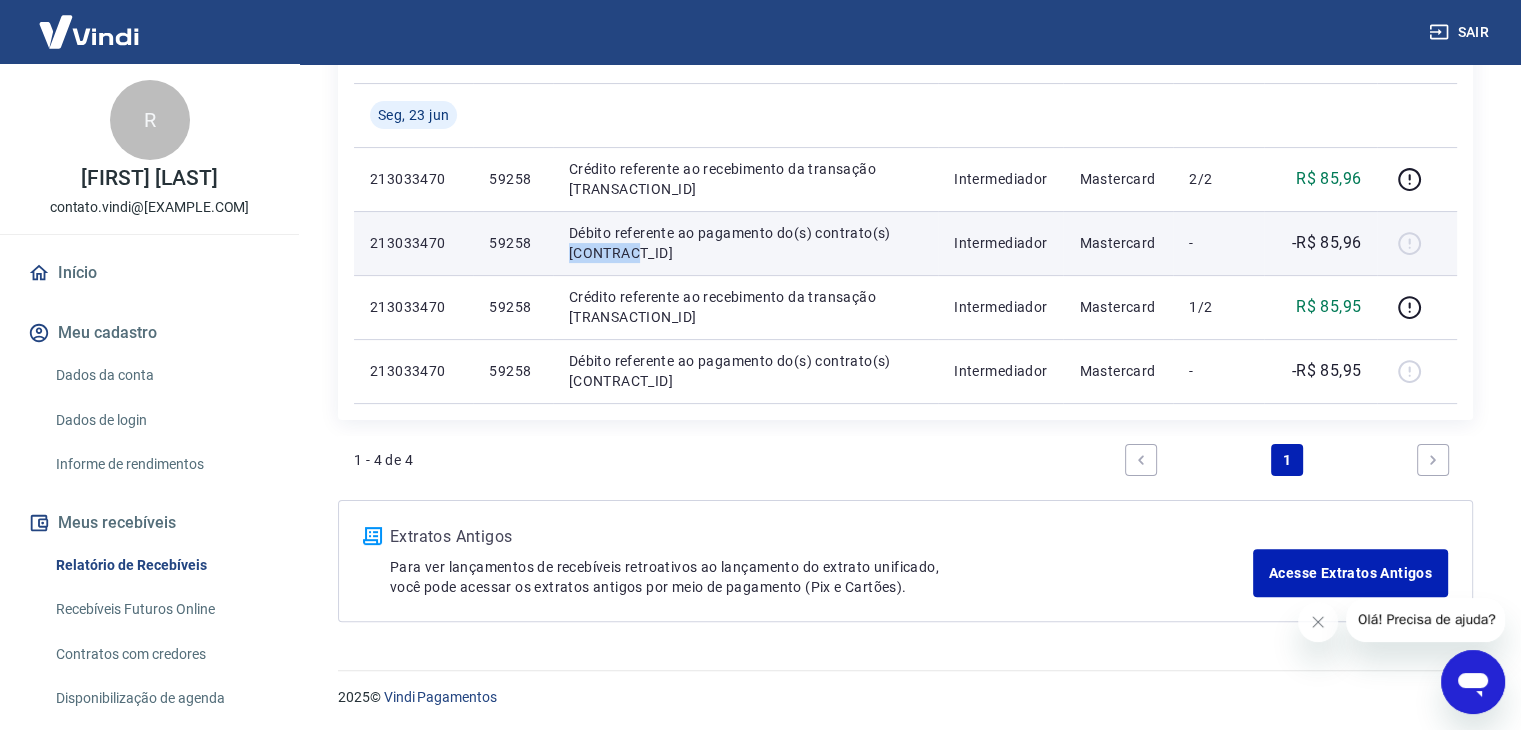 drag, startPoint x: 636, startPoint y: 253, endPoint x: 569, endPoint y: 253, distance: 67 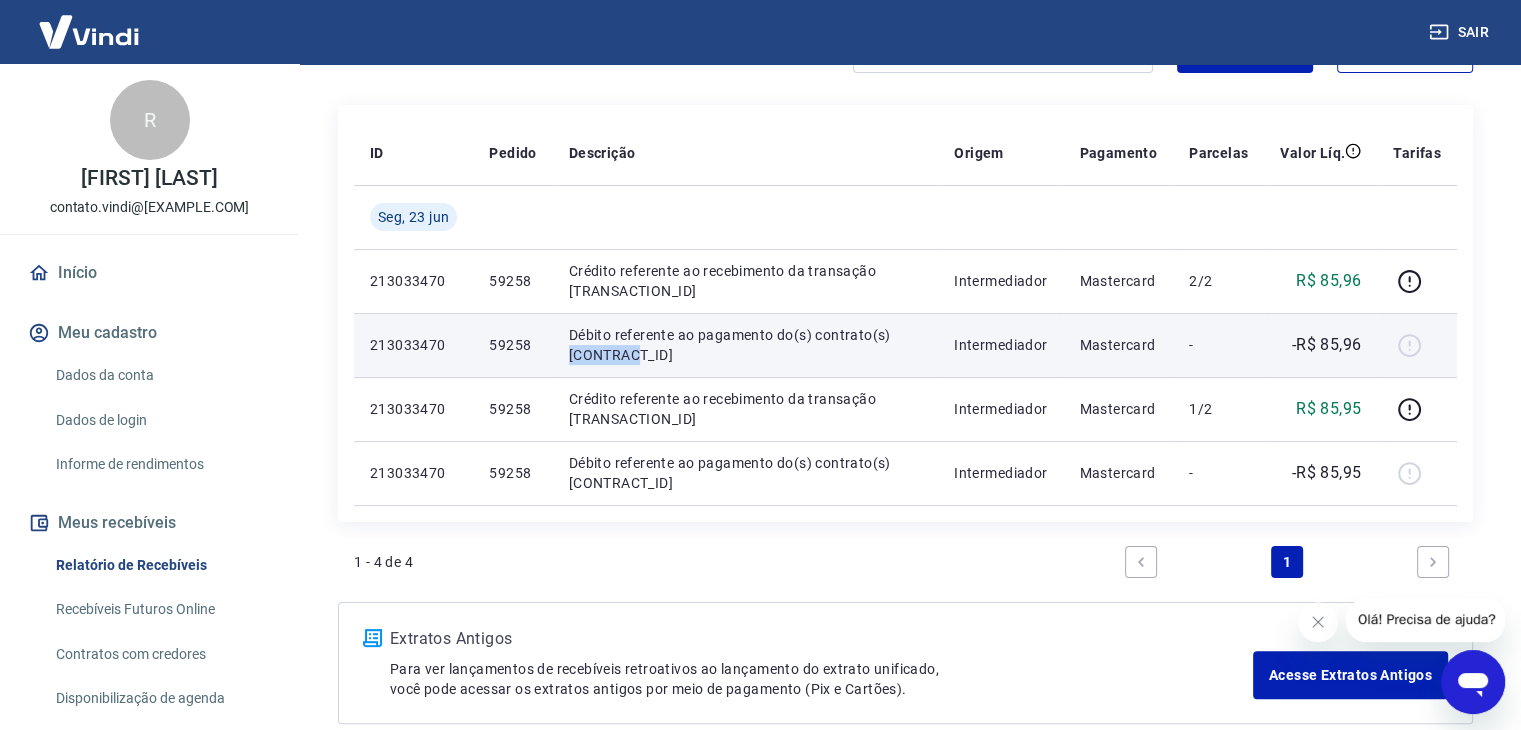scroll, scrollTop: 224, scrollLeft: 0, axis: vertical 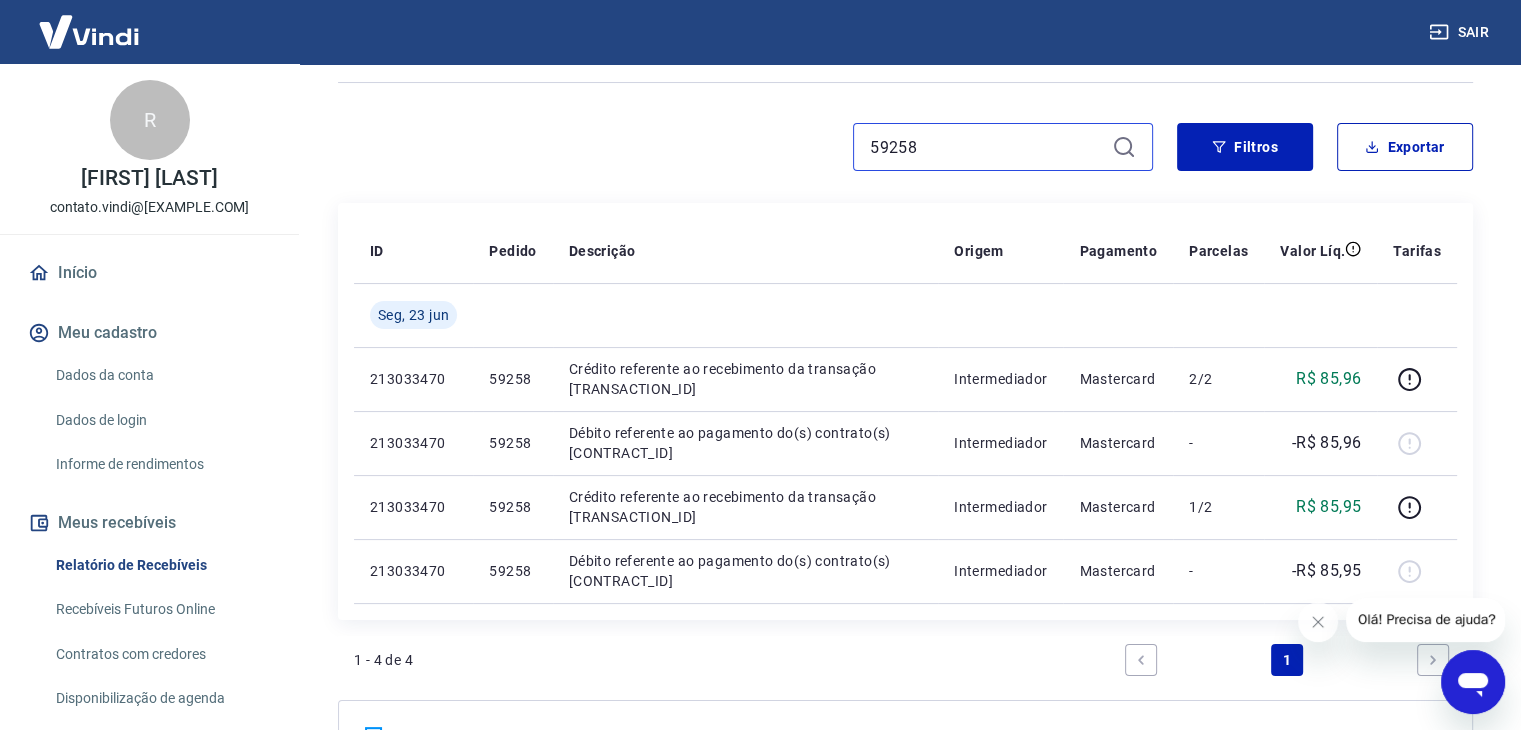 drag, startPoint x: 954, startPoint y: 154, endPoint x: 852, endPoint y: 92, distance: 119.36499 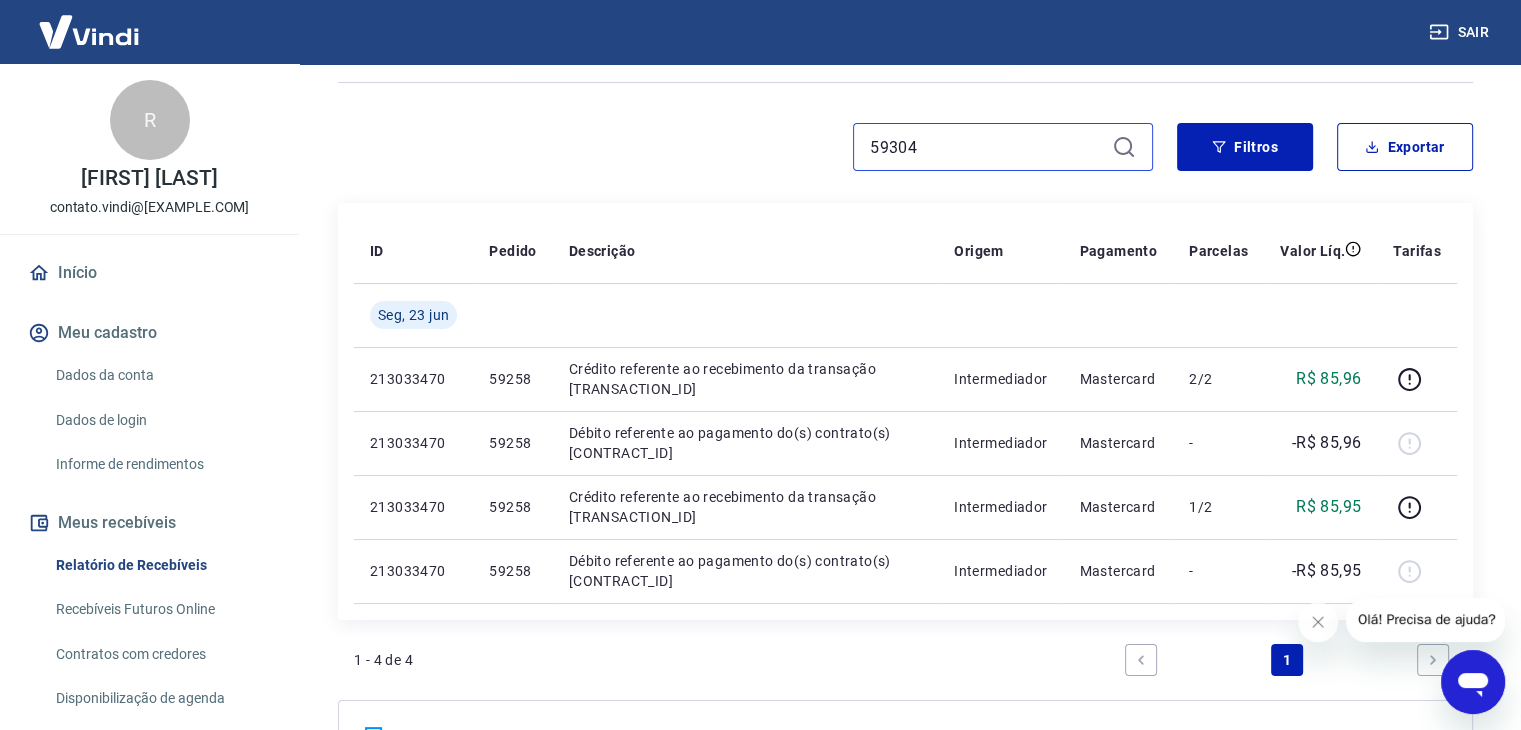 type on "59304" 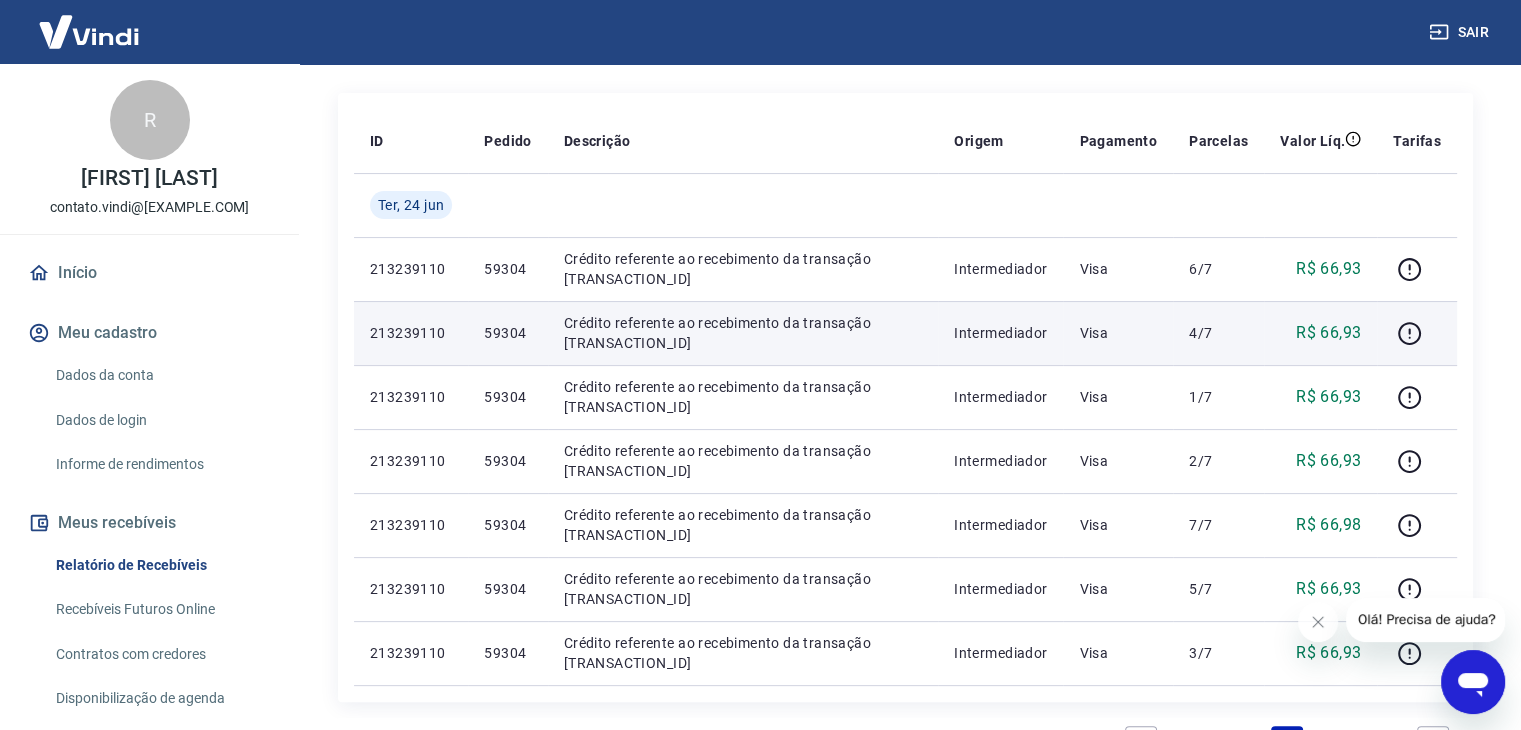 scroll, scrollTop: 300, scrollLeft: 0, axis: vertical 